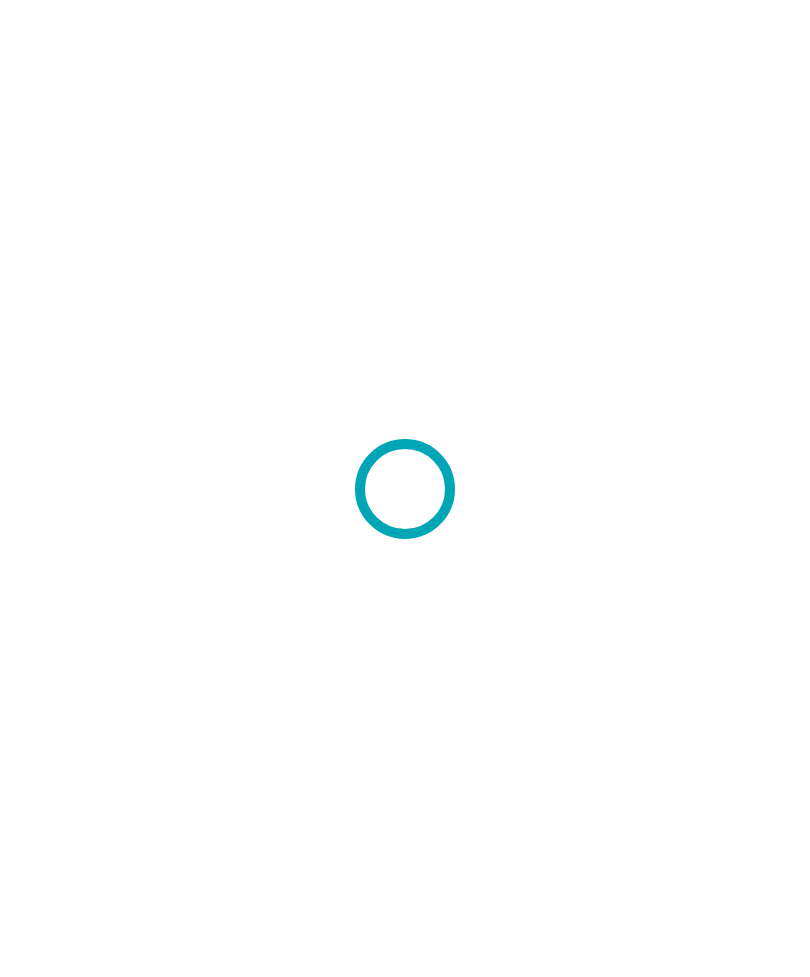 scroll, scrollTop: 0, scrollLeft: 0, axis: both 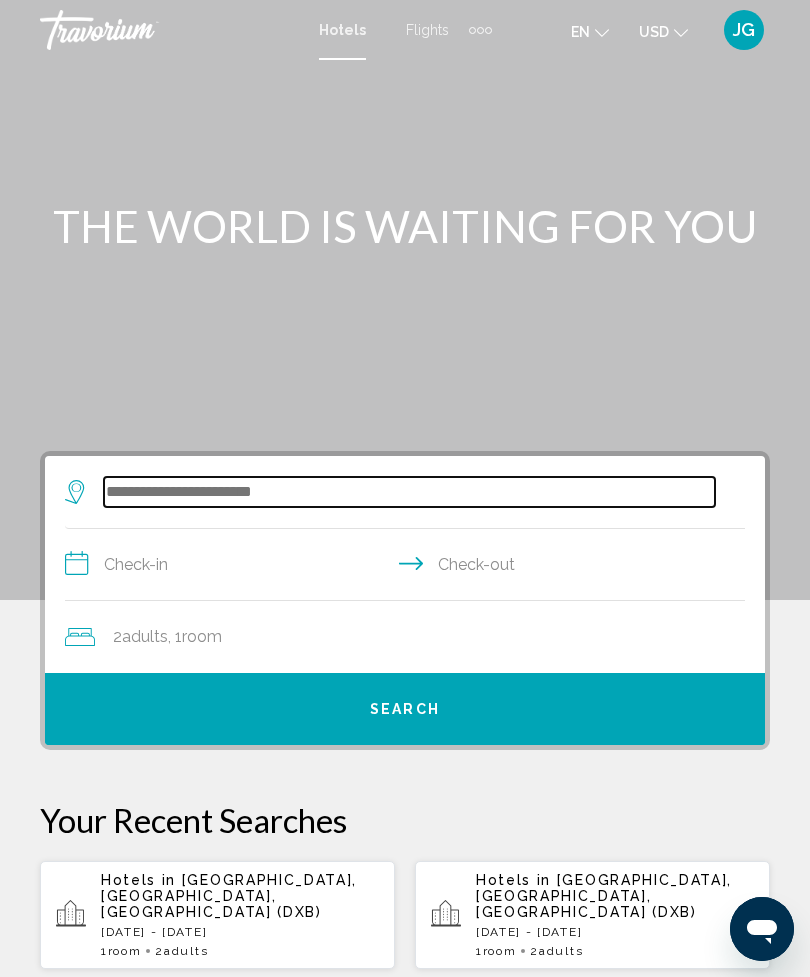 click at bounding box center [409, 492] 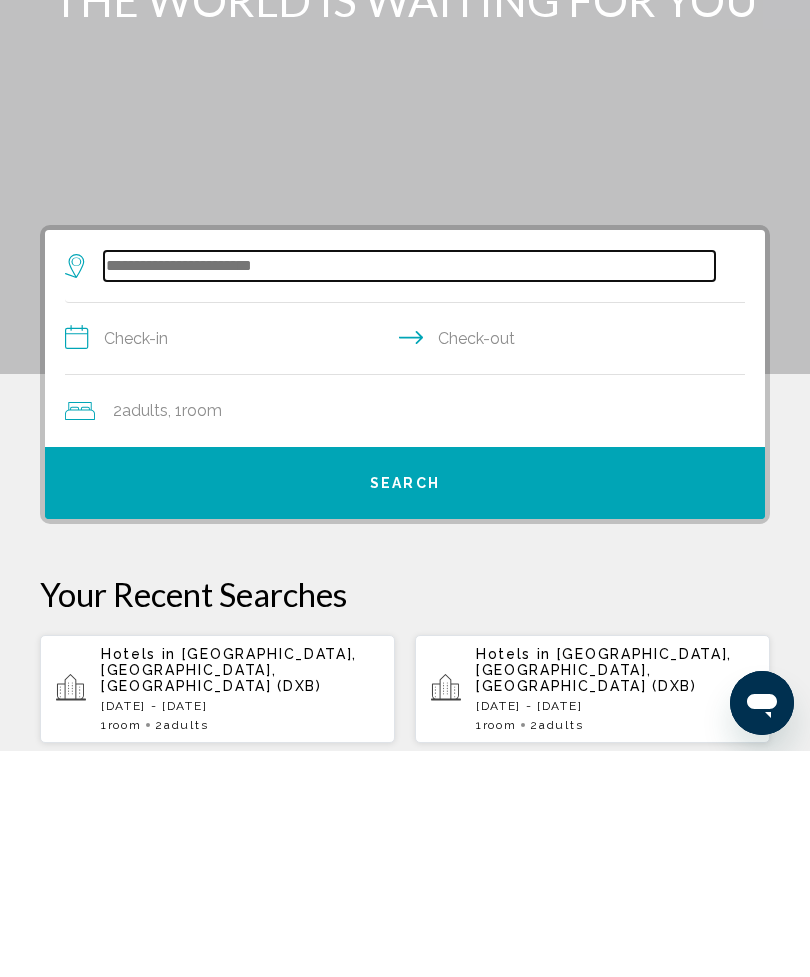 scroll, scrollTop: 66, scrollLeft: 0, axis: vertical 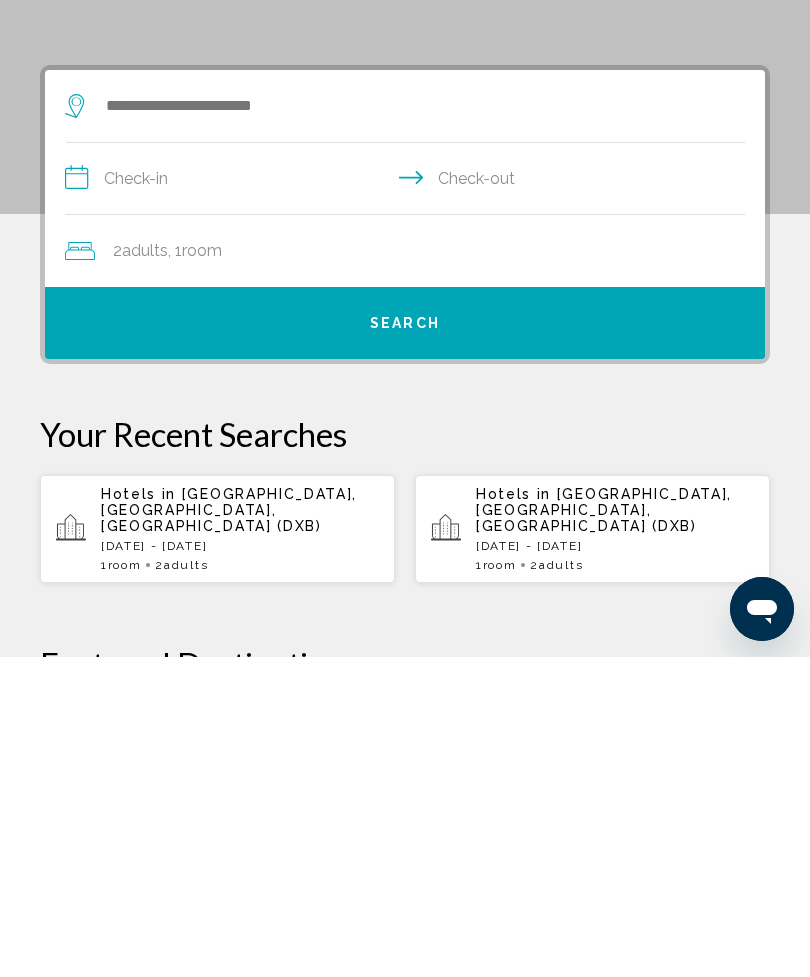 click on "[GEOGRAPHIC_DATA], [GEOGRAPHIC_DATA], [GEOGRAPHIC_DATA] (DXB)" at bounding box center (604, 830) 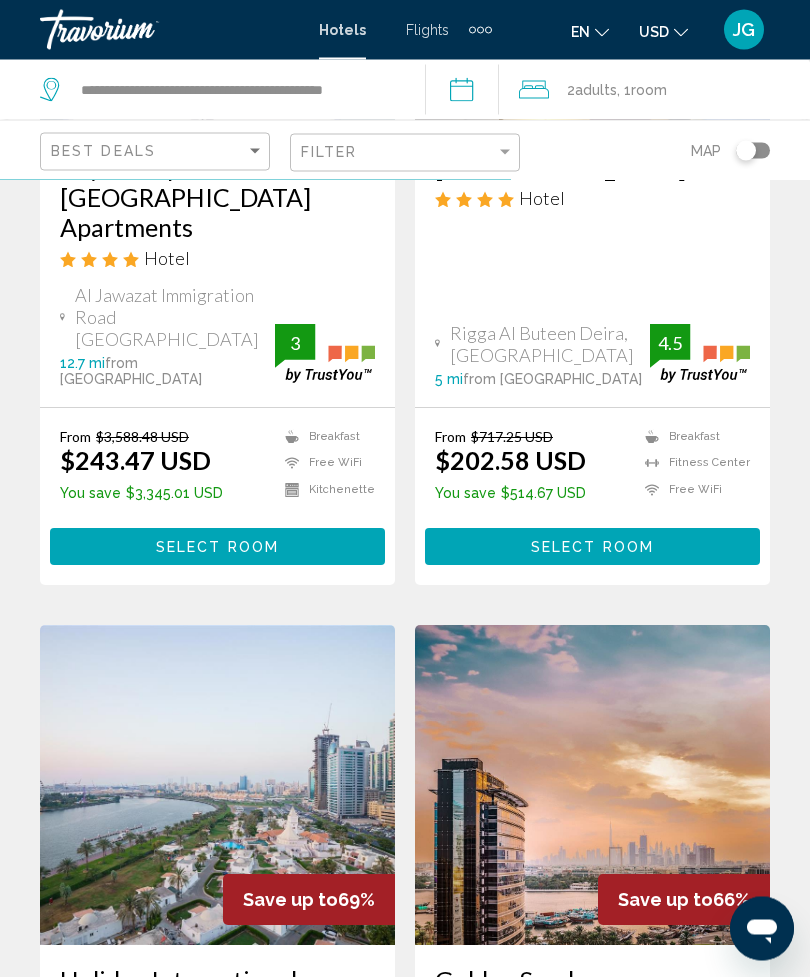 scroll, scrollTop: 0, scrollLeft: 0, axis: both 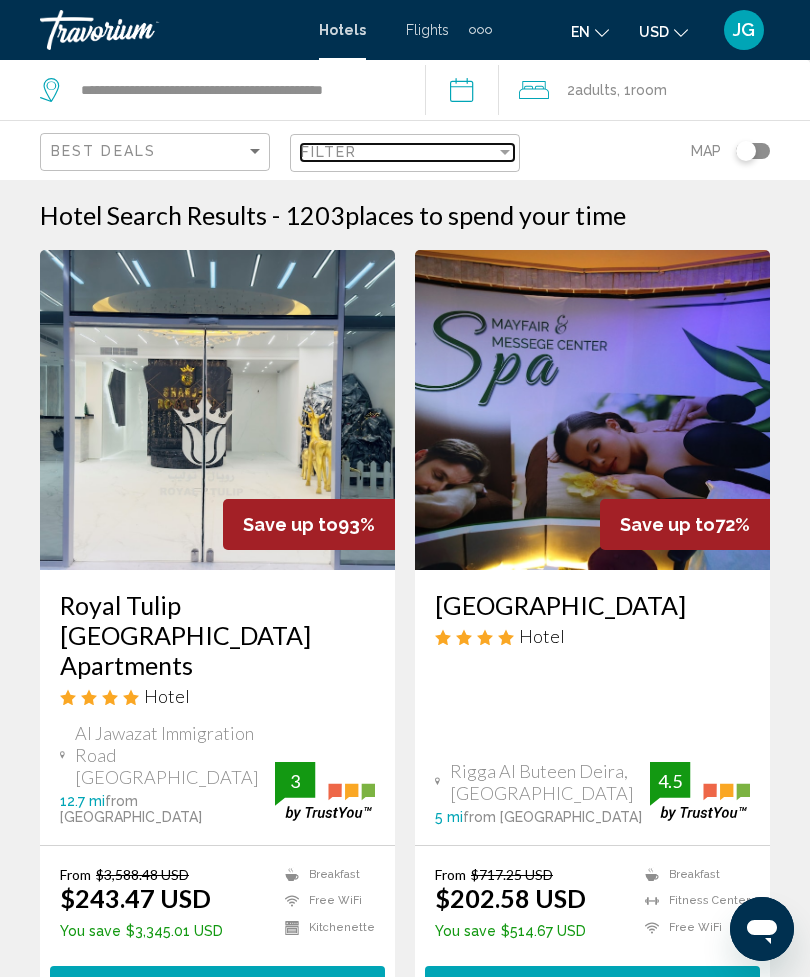 click at bounding box center (505, 152) 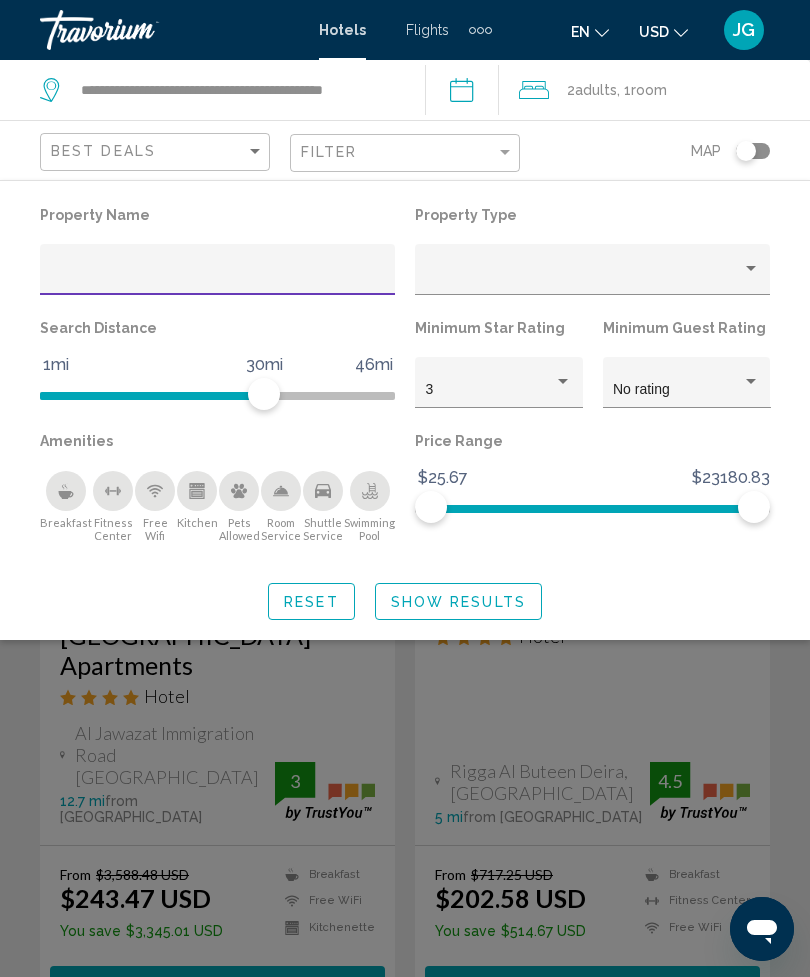 click 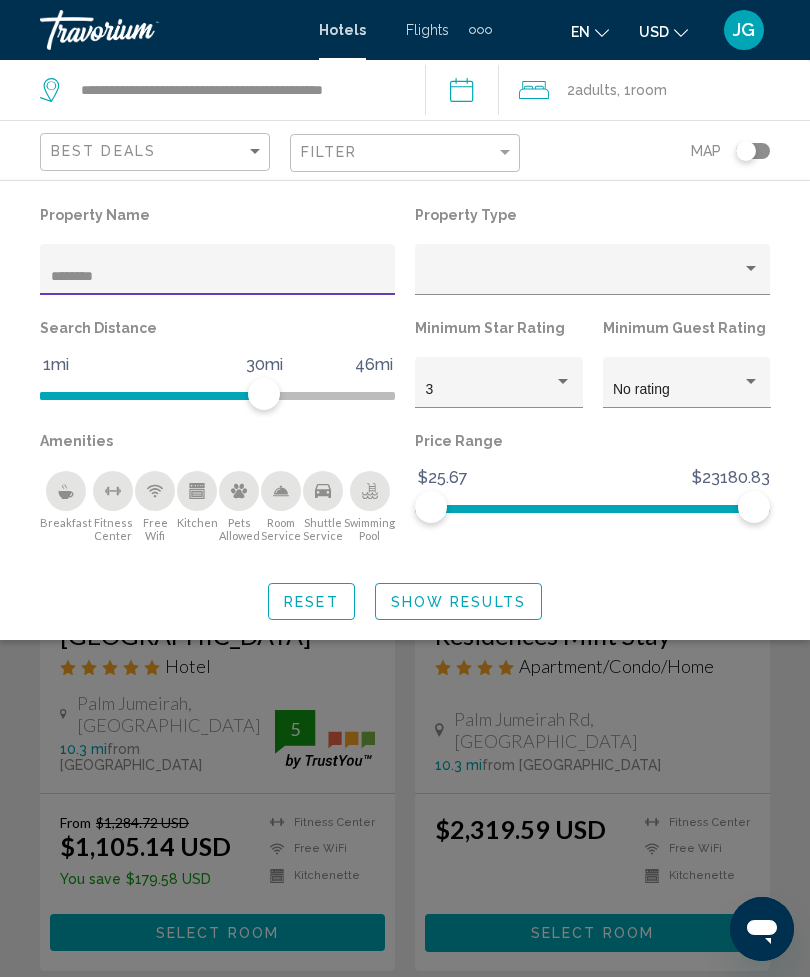 type on "*********" 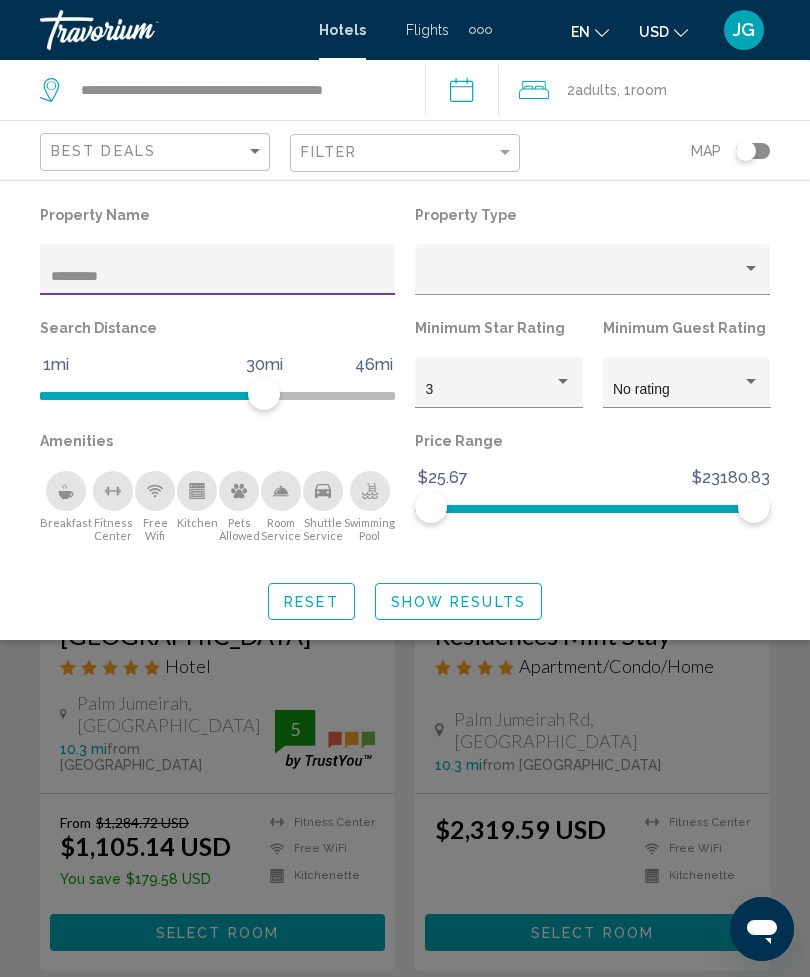 click on "Show Results" 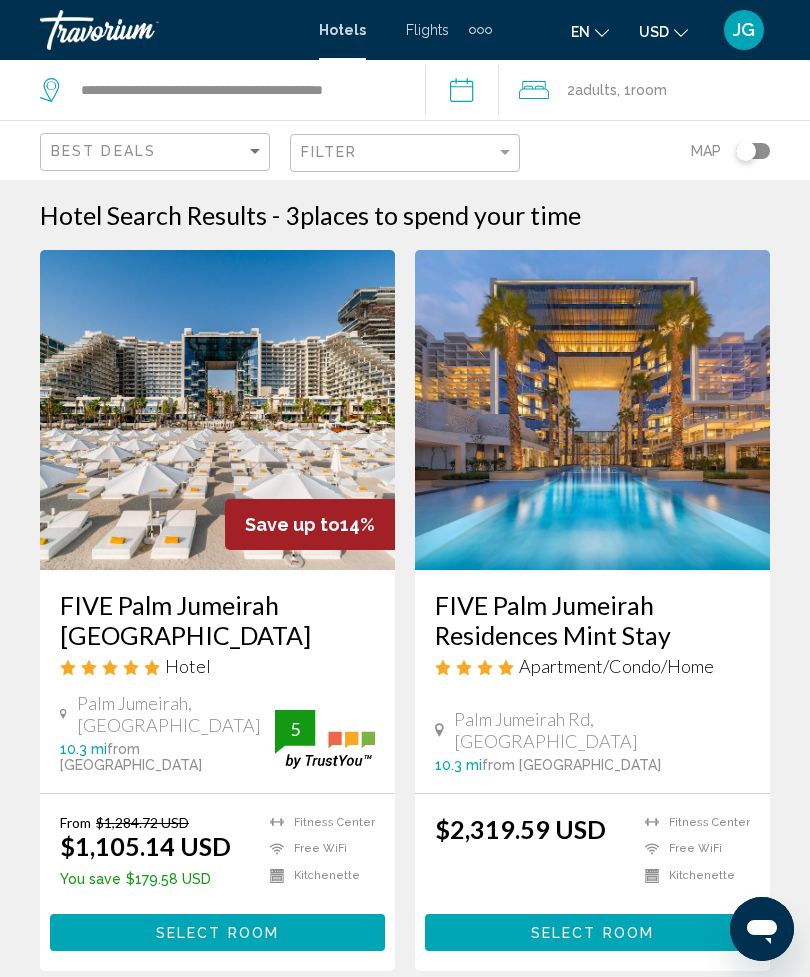 click at bounding box center [217, 410] 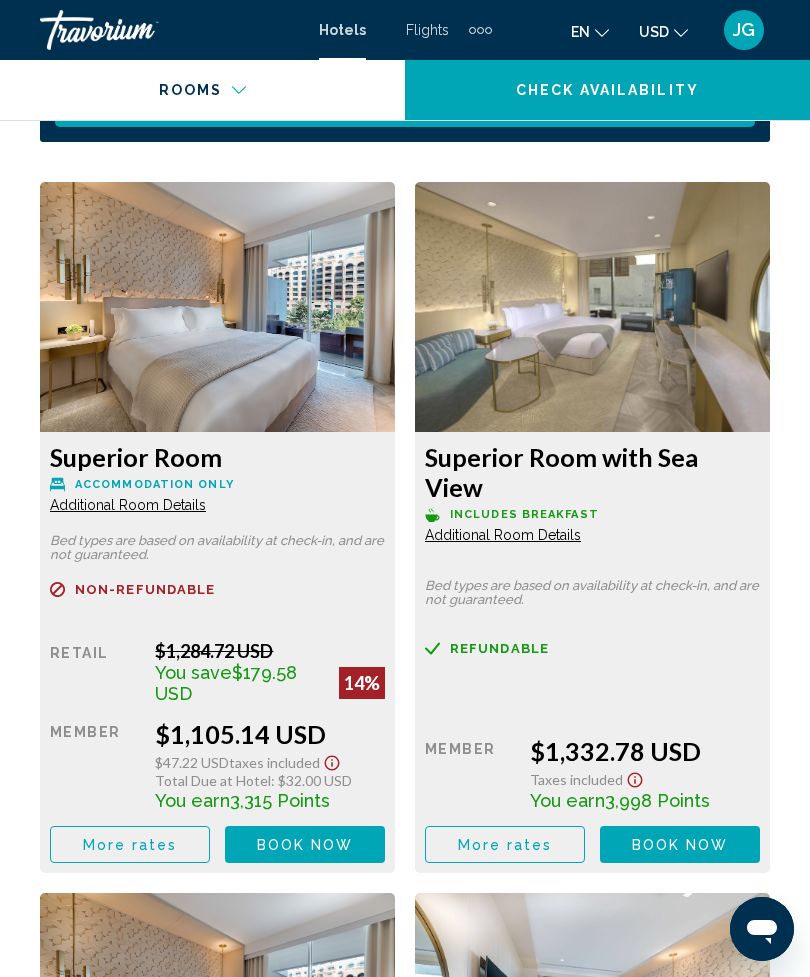 scroll, scrollTop: 3515, scrollLeft: 0, axis: vertical 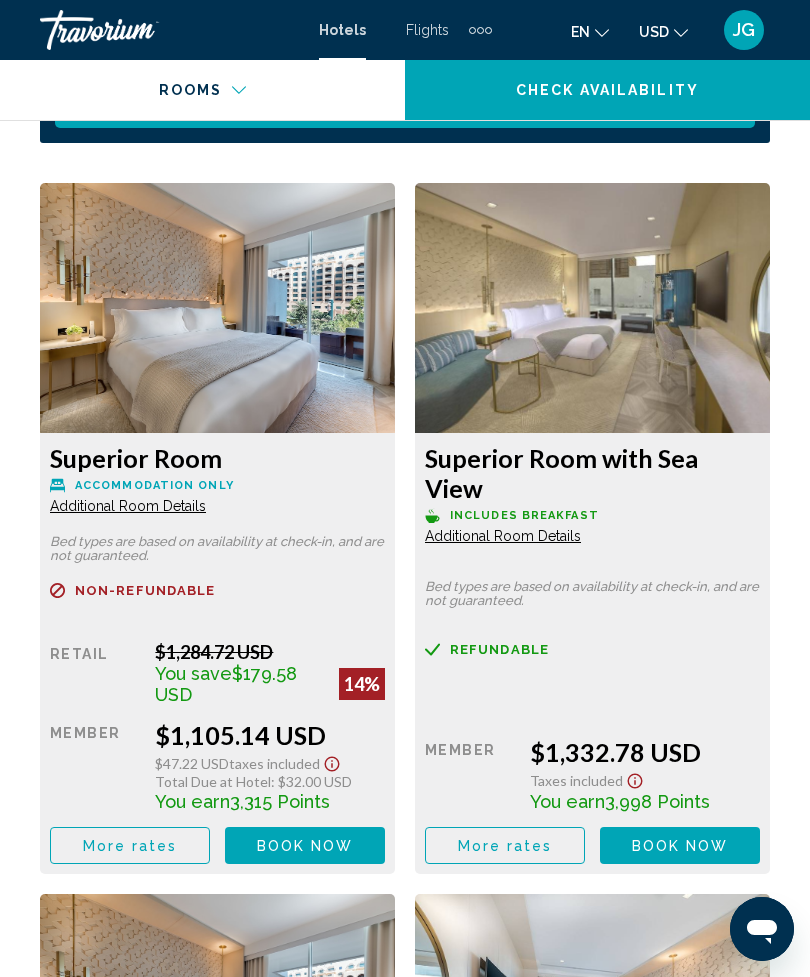 click at bounding box center [217, 308] 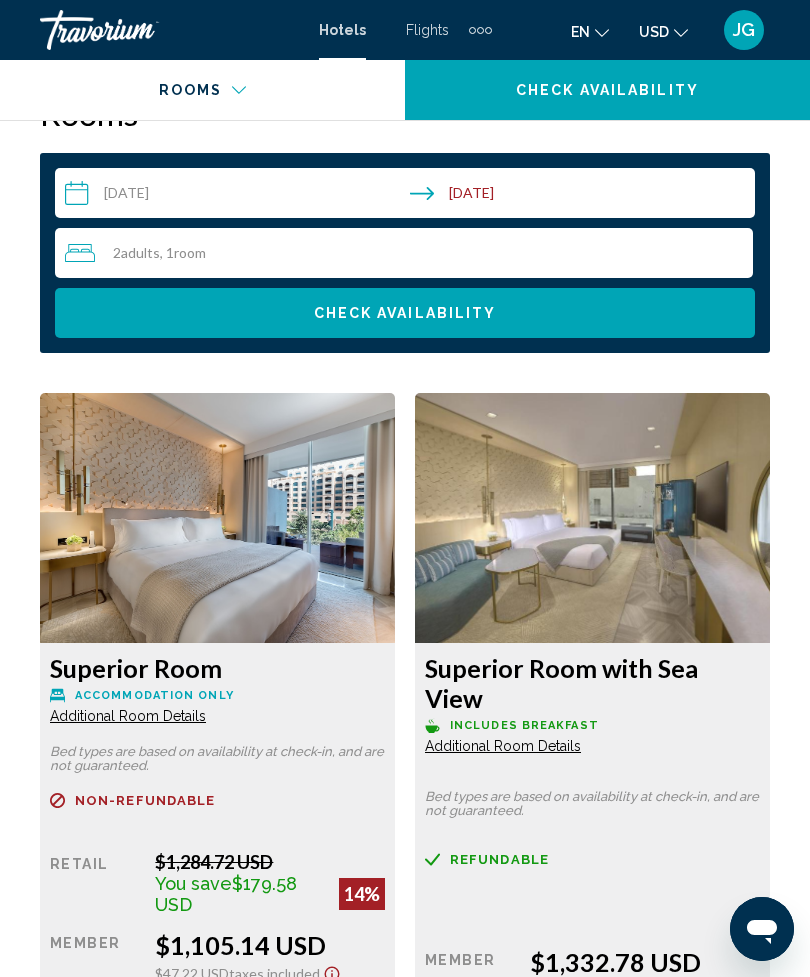 scroll, scrollTop: 3303, scrollLeft: 0, axis: vertical 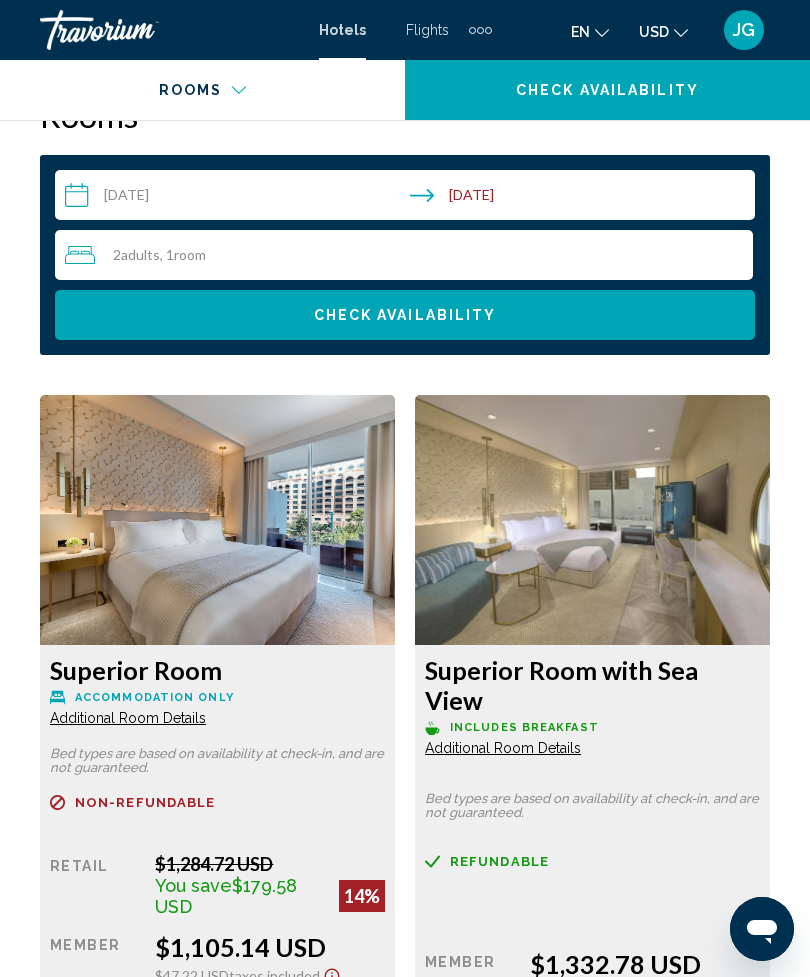 click at bounding box center [217, 520] 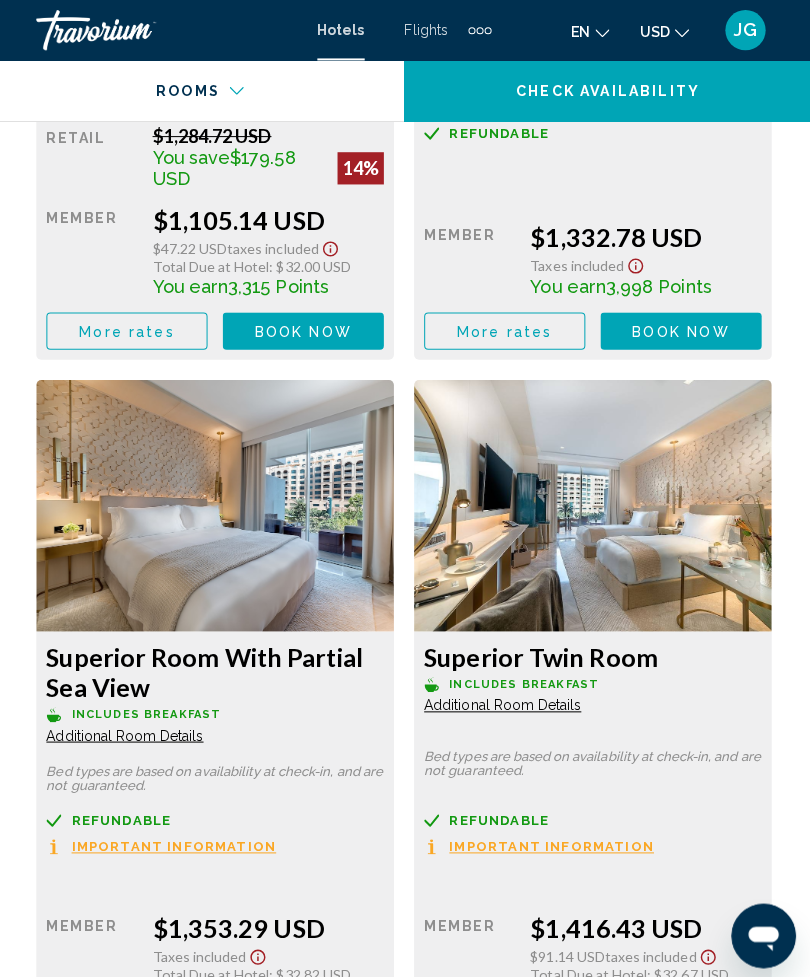scroll, scrollTop: 4032, scrollLeft: 0, axis: vertical 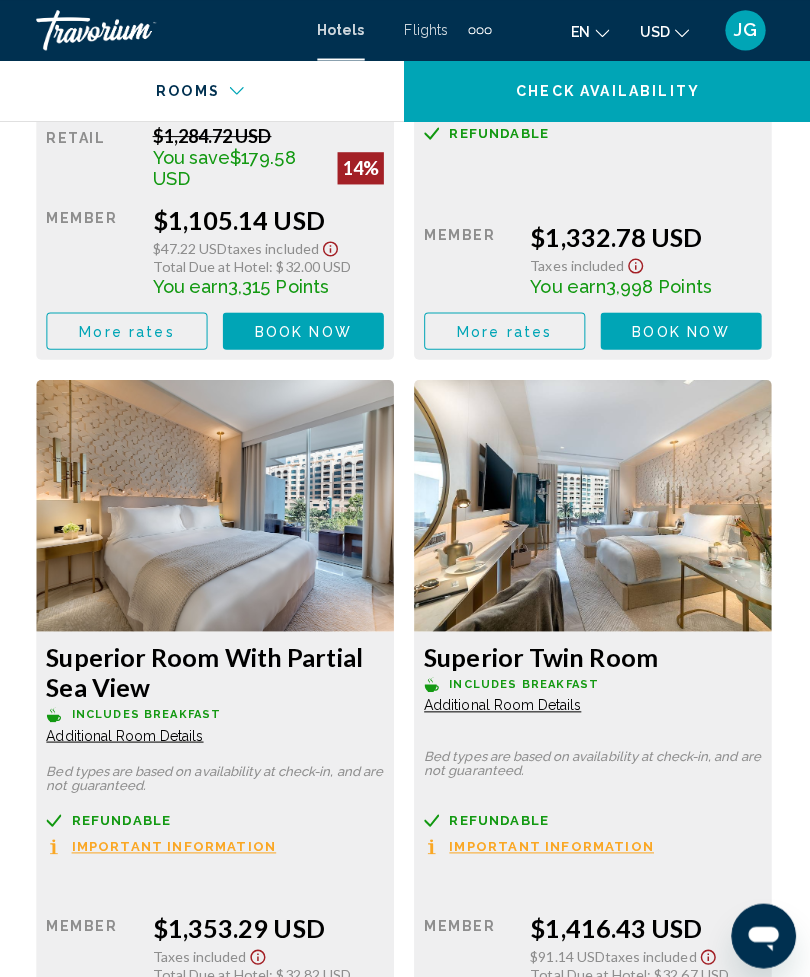 click on "Superior Twin Room" at bounding box center (217, -59) 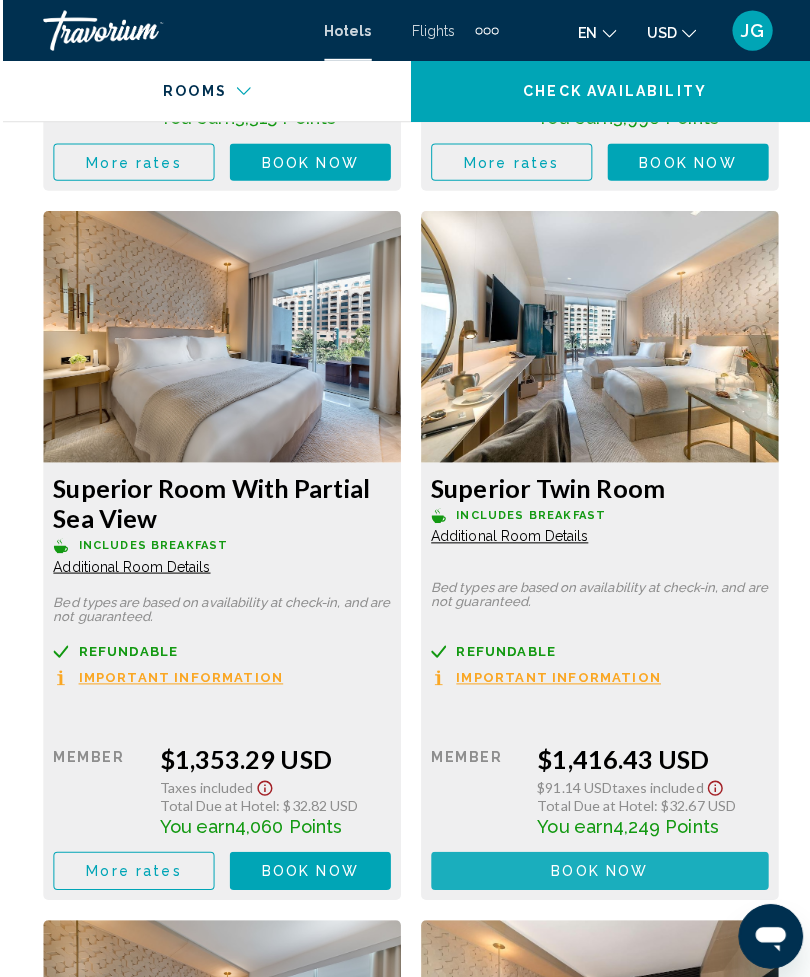 scroll, scrollTop: 4204, scrollLeft: 0, axis: vertical 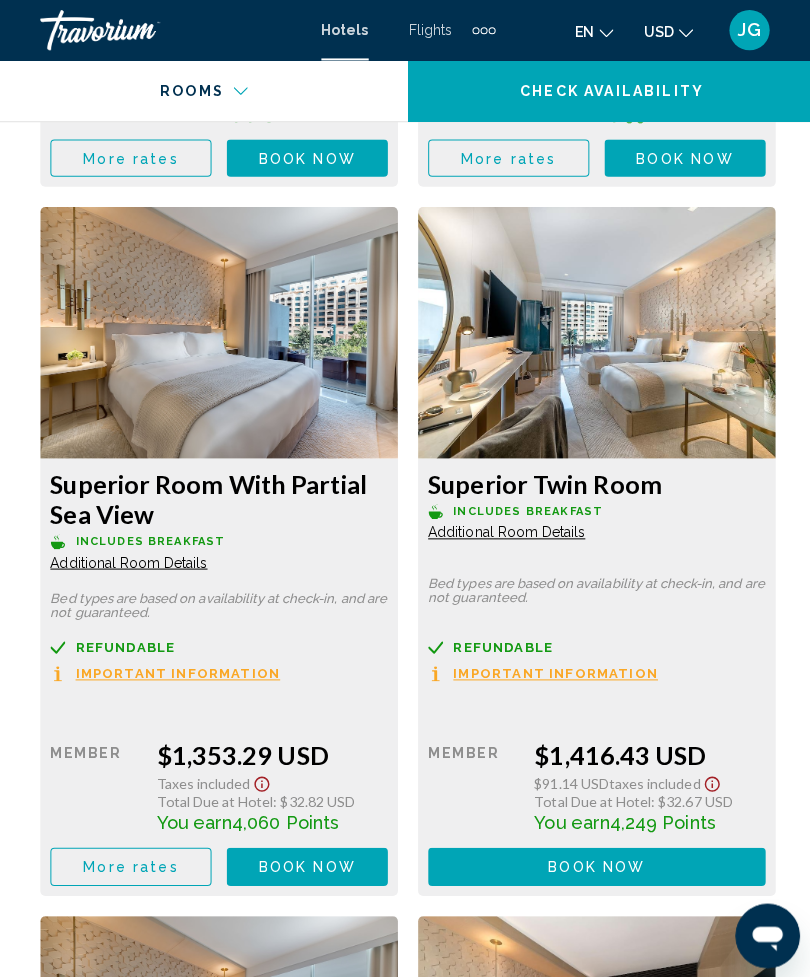 click on "Book now" at bounding box center (305, 157) 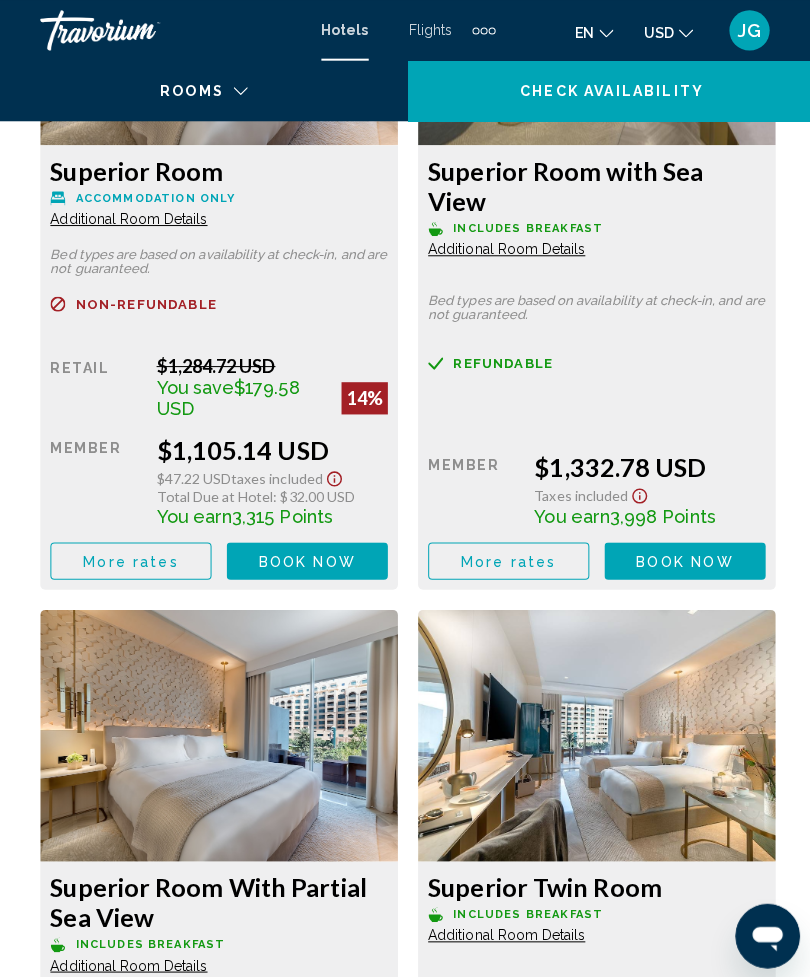 scroll, scrollTop: 3802, scrollLeft: 0, axis: vertical 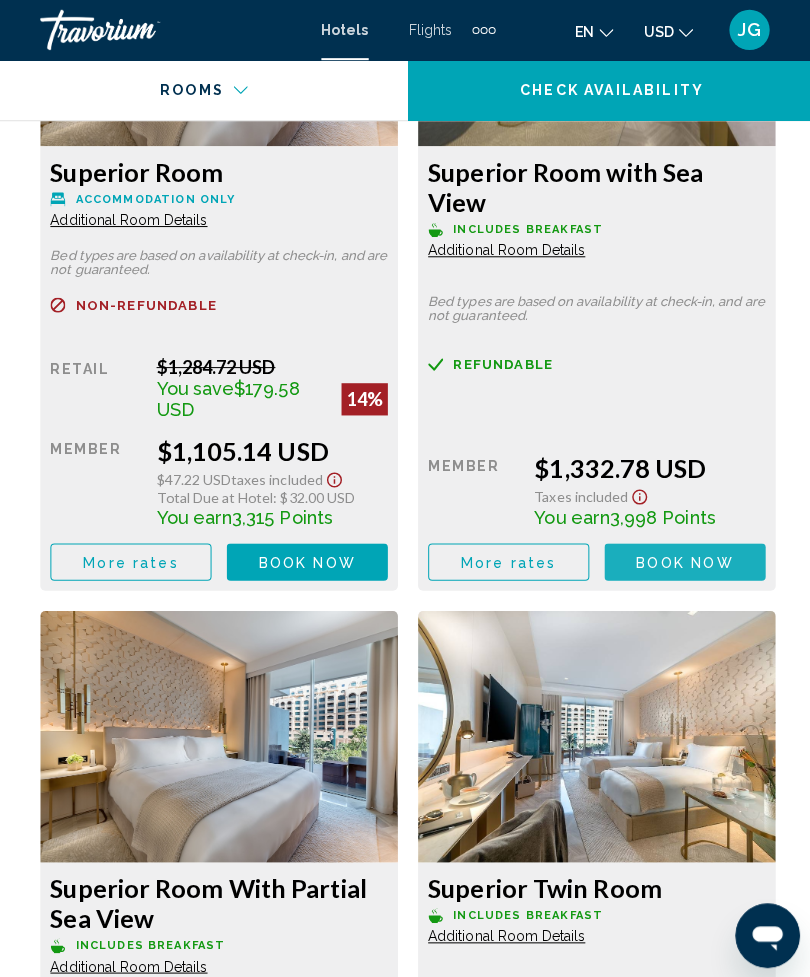 click on "Book now No longer available" at bounding box center [305, 558] 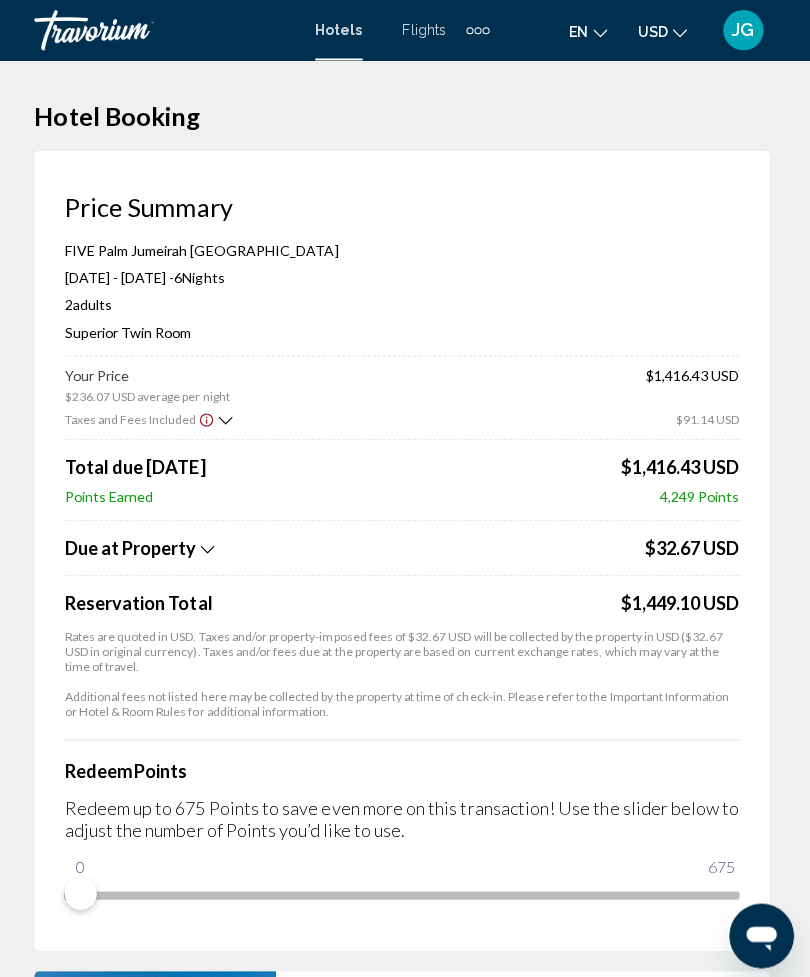 scroll, scrollTop: 0, scrollLeft: 0, axis: both 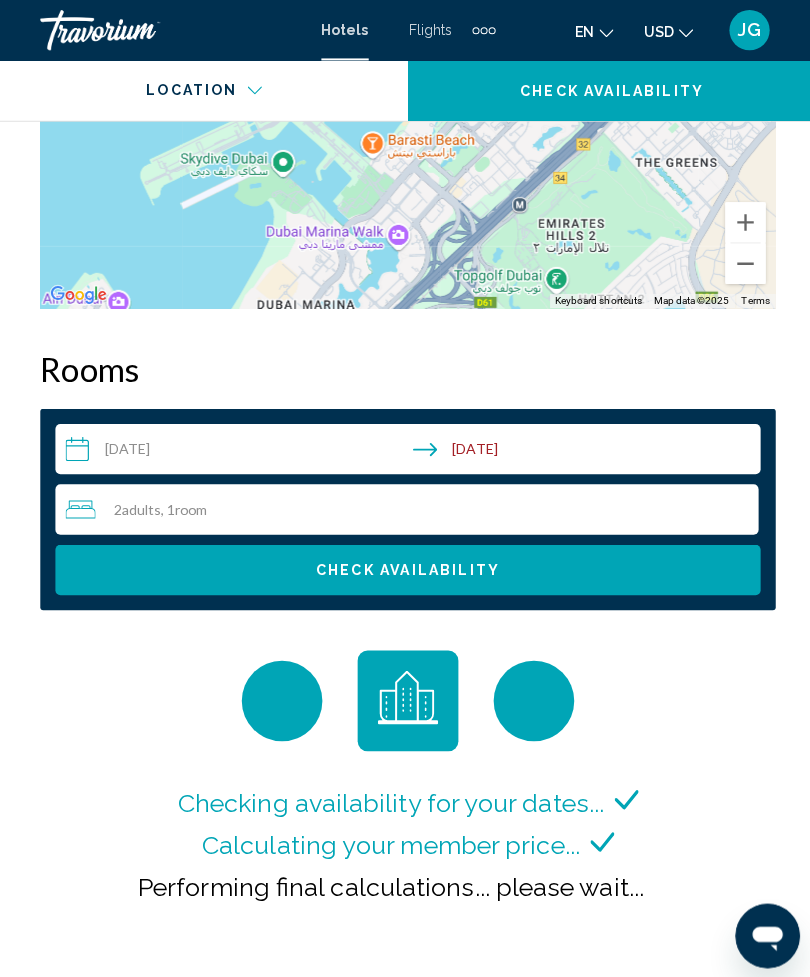 click on "**********" at bounding box center (409, 449) 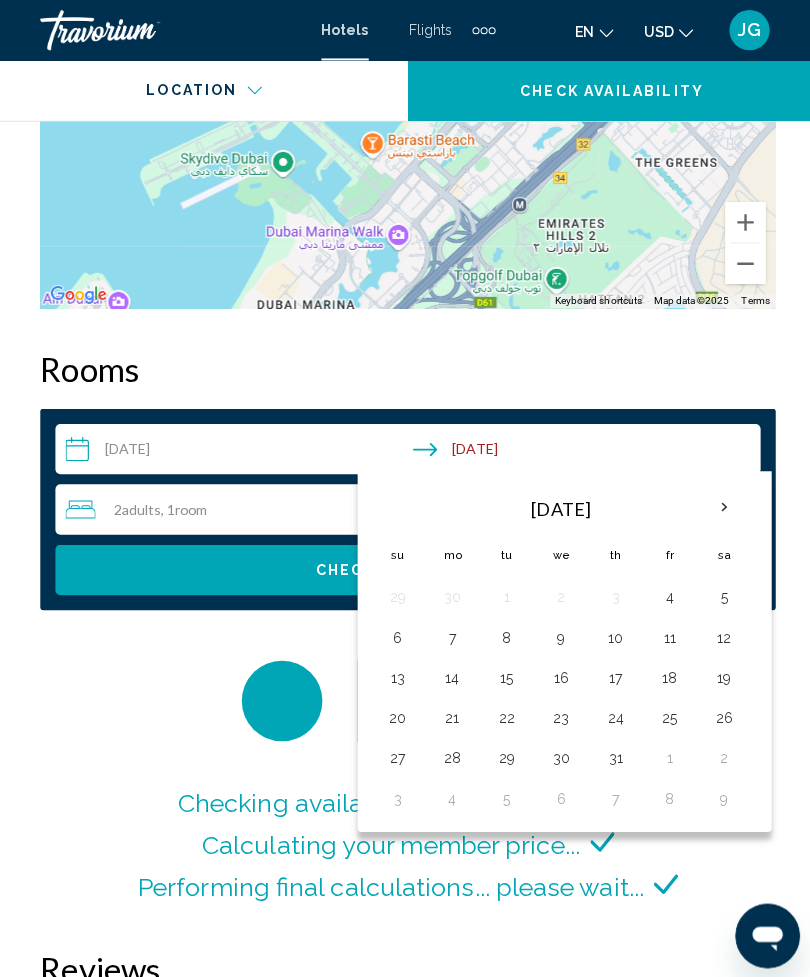 click on "**********" at bounding box center (409, 449) 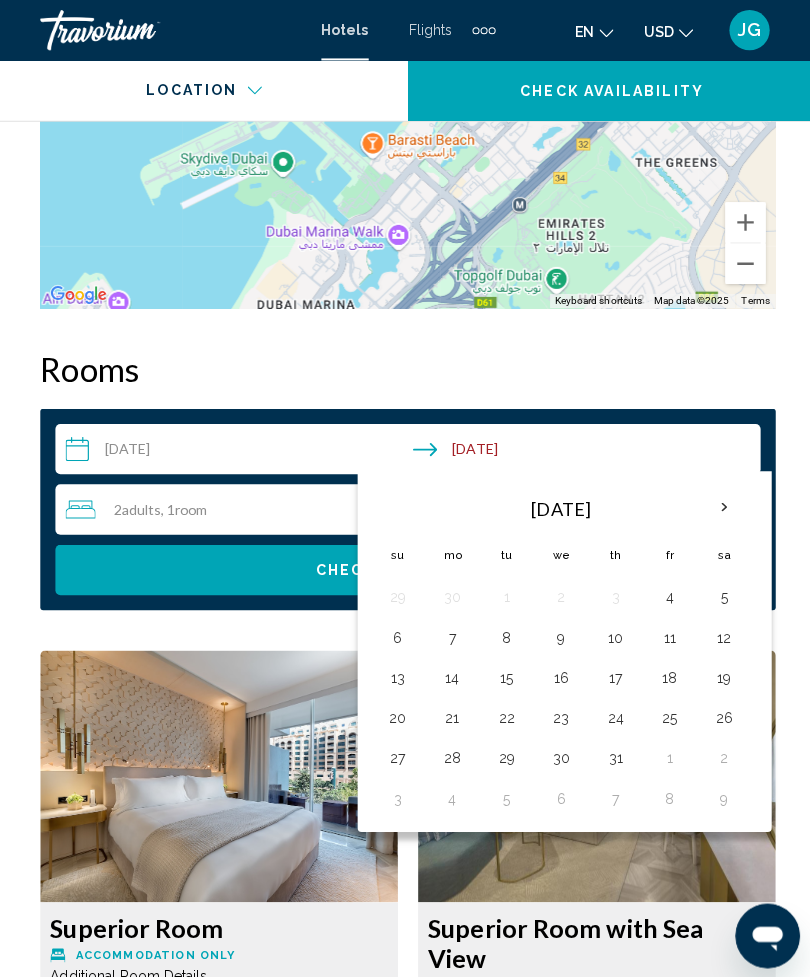 click on "**********" at bounding box center (409, 449) 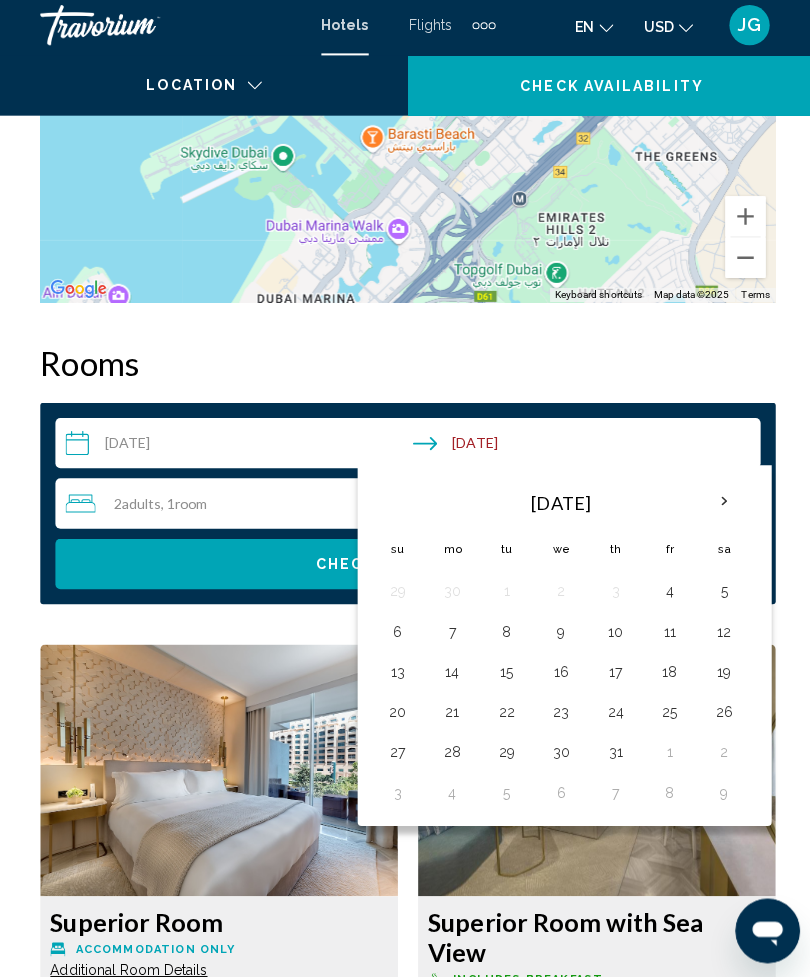 scroll, scrollTop: 3052, scrollLeft: 0, axis: vertical 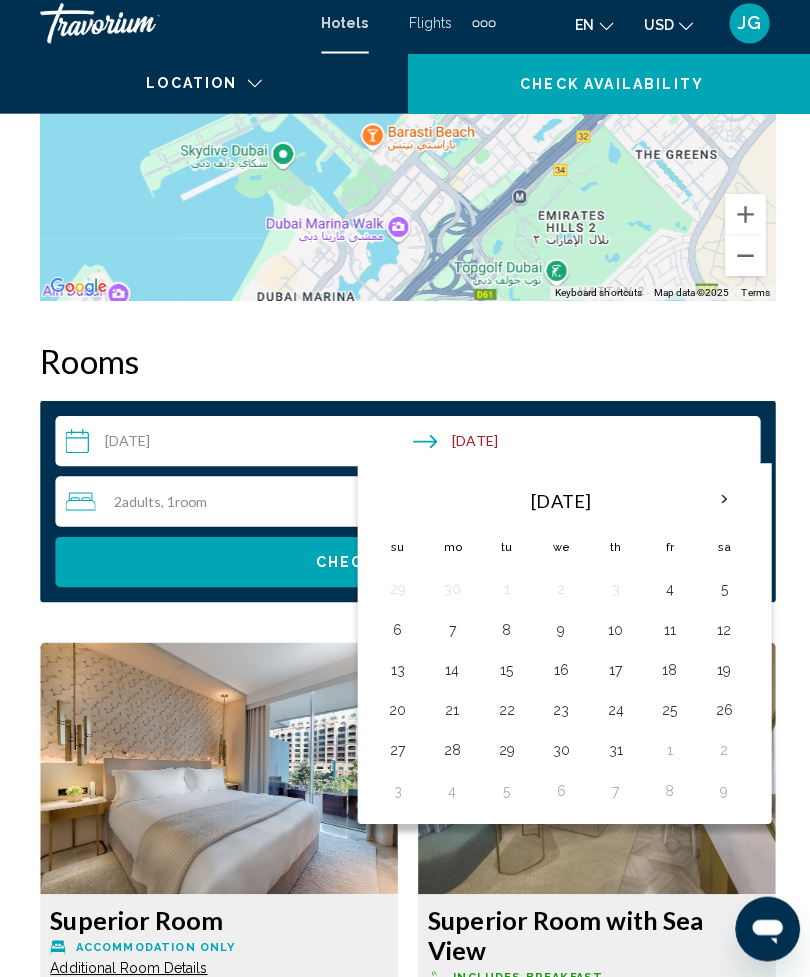click on "**********" at bounding box center [409, 448] 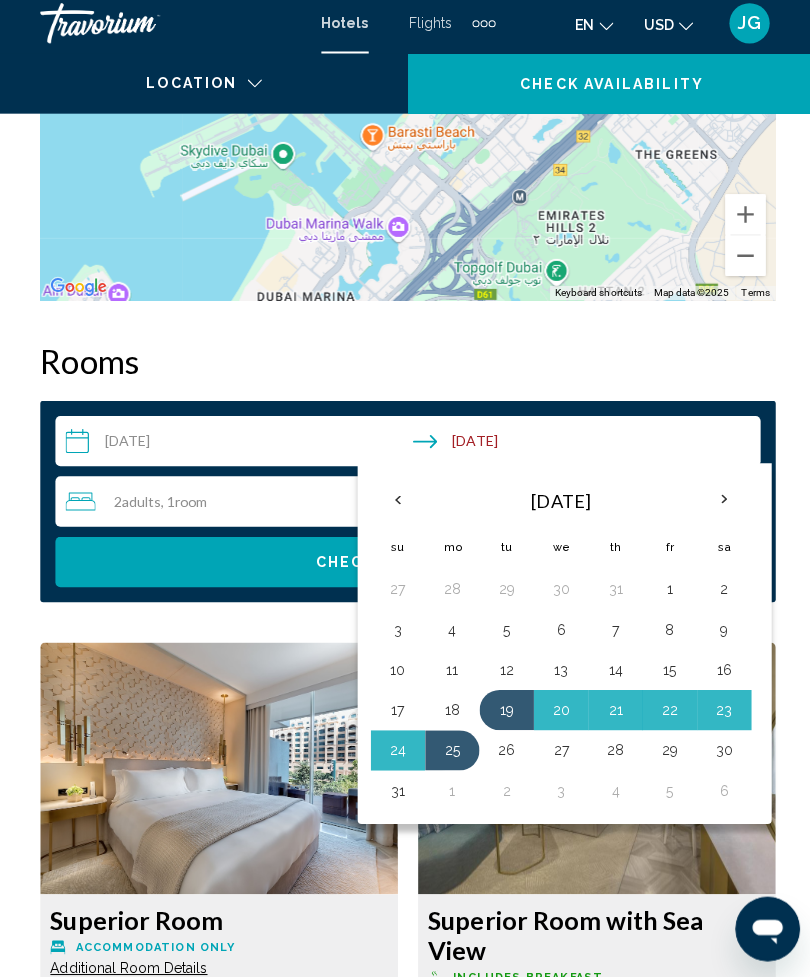 click at bounding box center [719, 503] 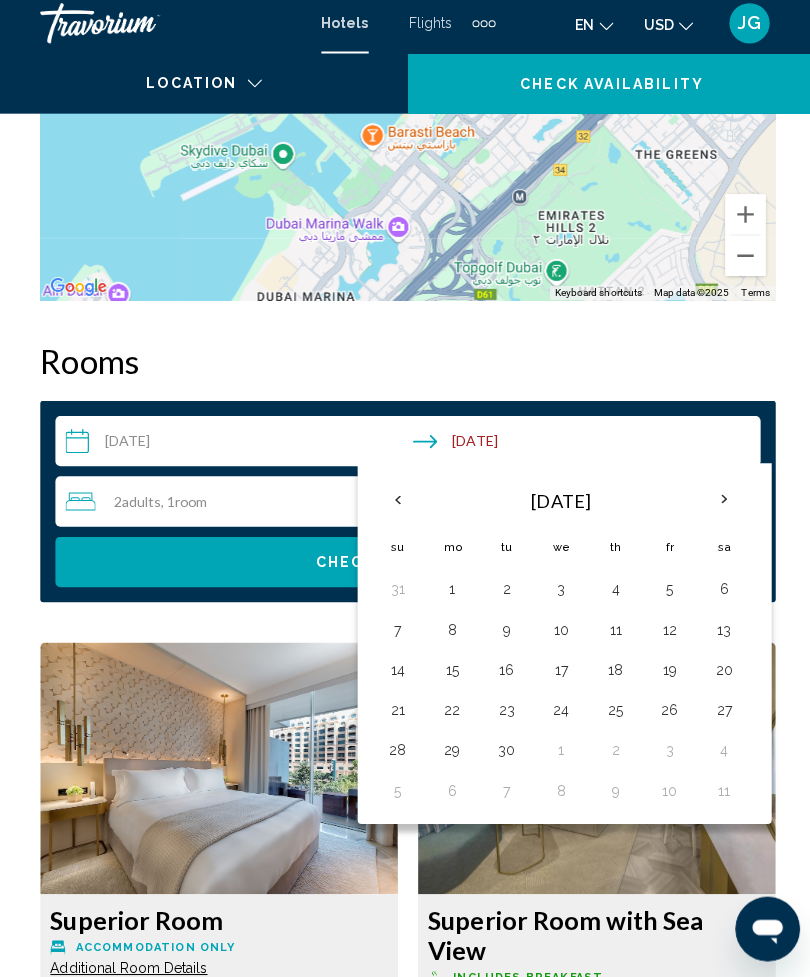 click at bounding box center (395, 503) 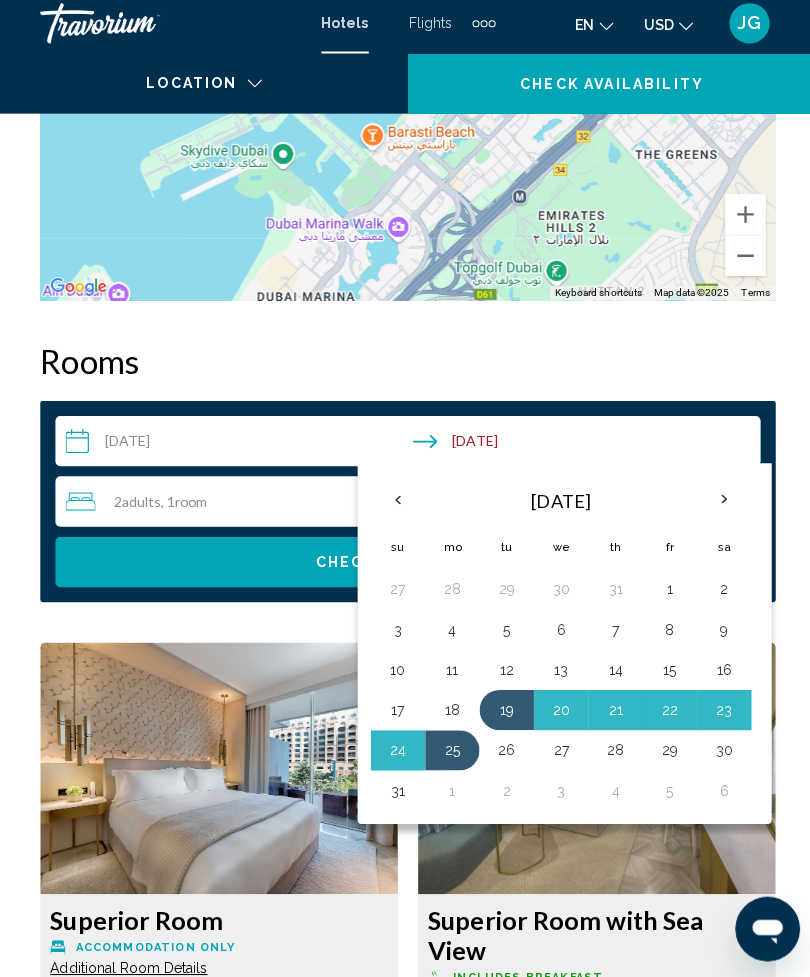 click on "24" at bounding box center [395, 752] 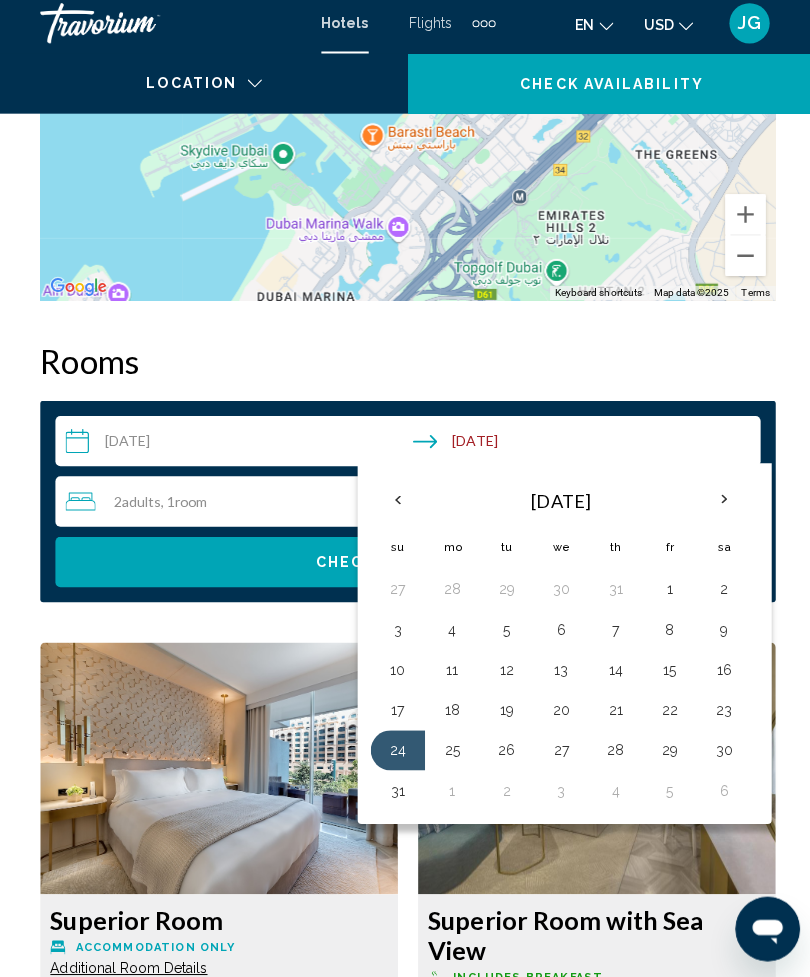 click on "19" at bounding box center [503, 712] 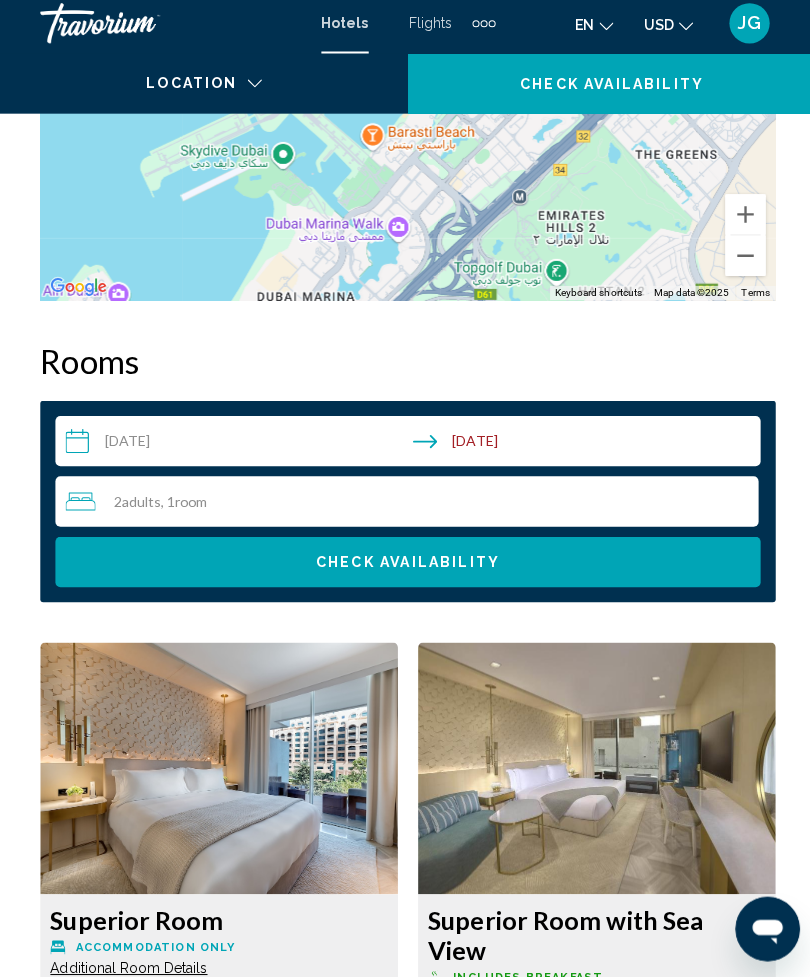 click on "Check Availability" at bounding box center (405, 565) 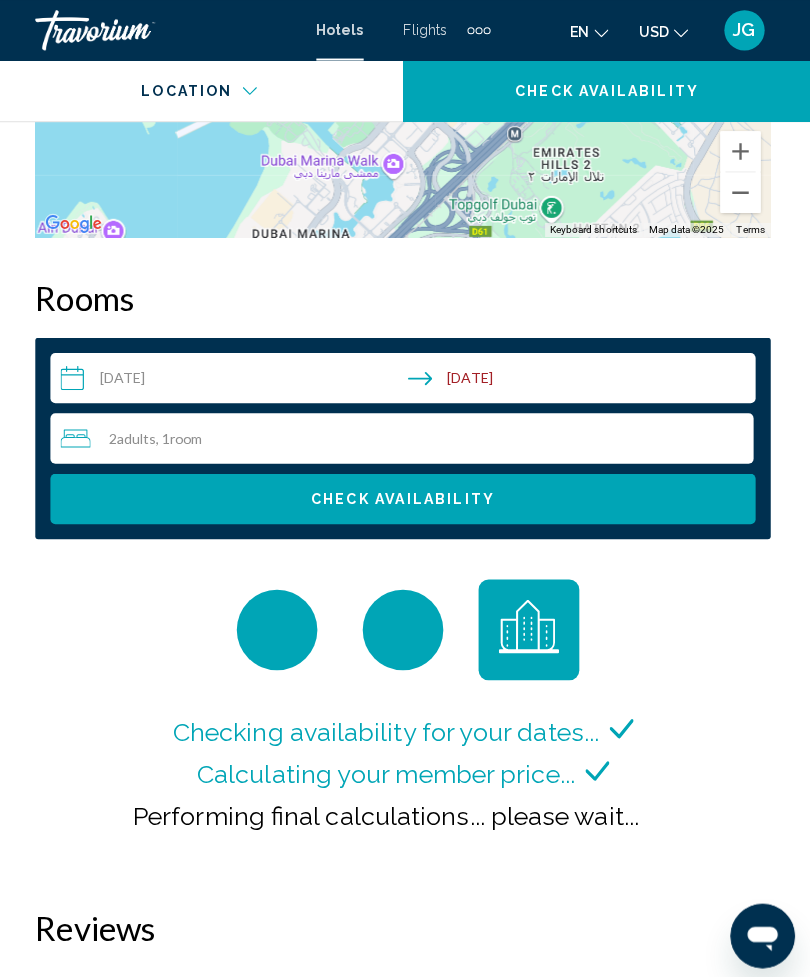 scroll, scrollTop: 3123, scrollLeft: 0, axis: vertical 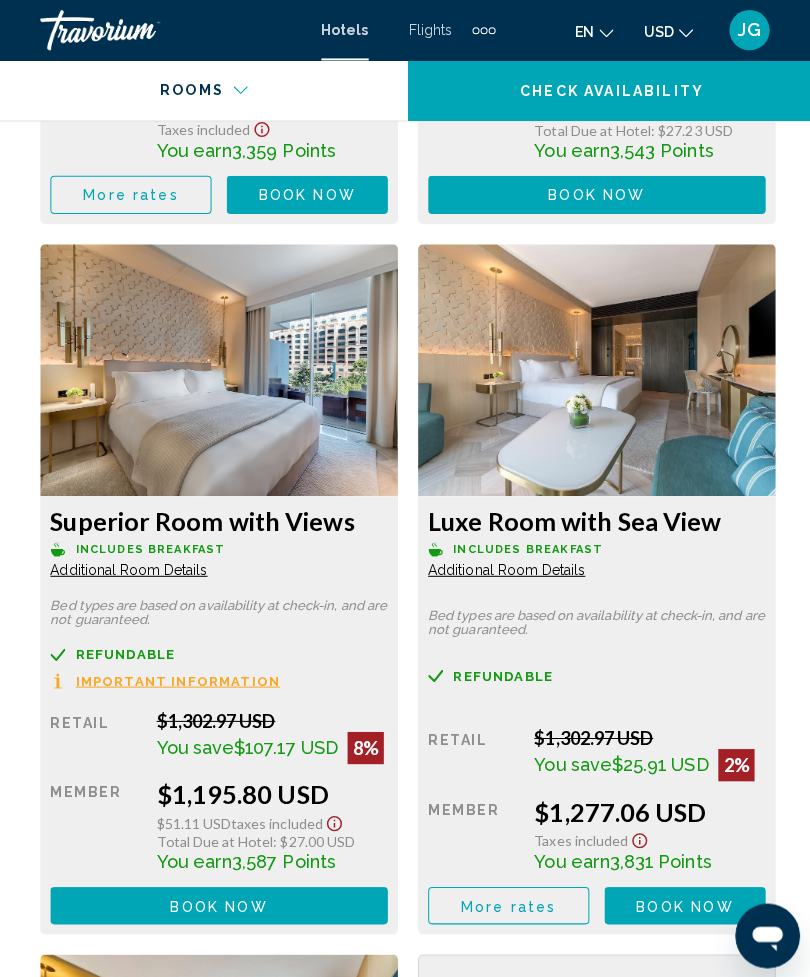 click at bounding box center (217, -1072) 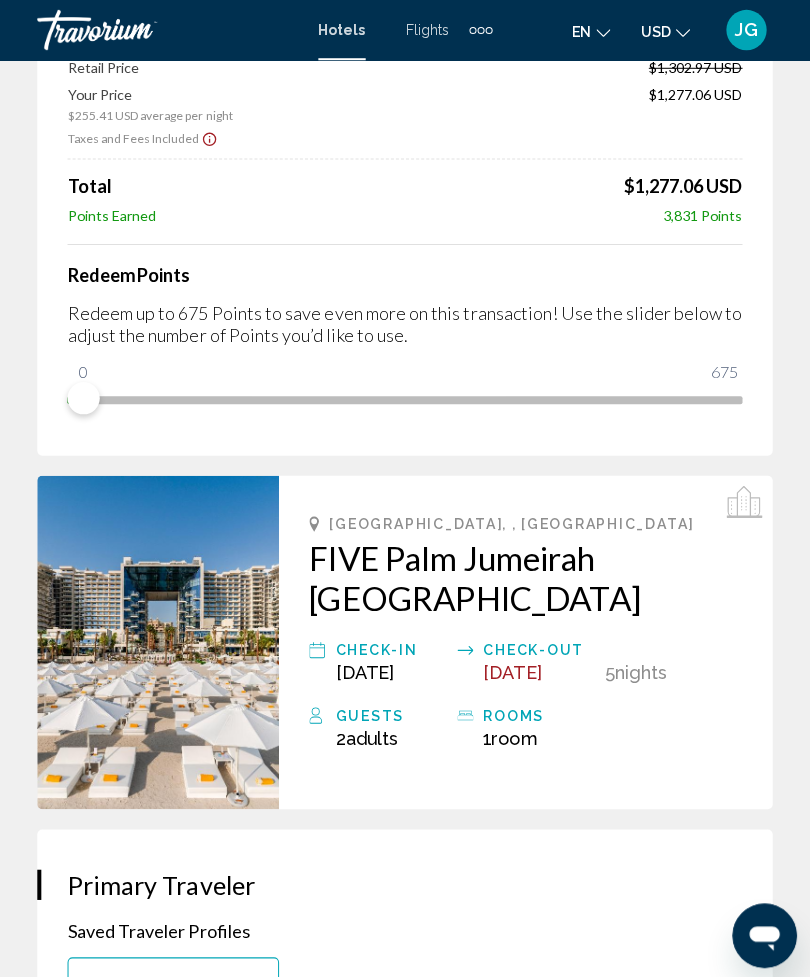 scroll, scrollTop: 350, scrollLeft: 0, axis: vertical 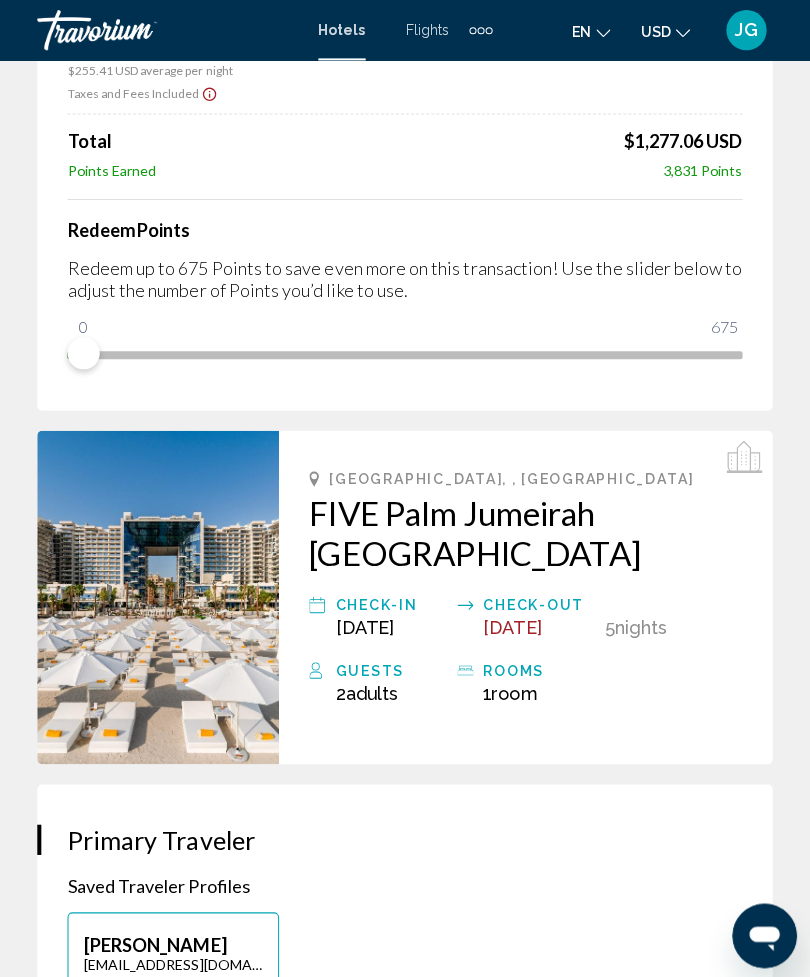 click on "FIVE Palm Jumeirah [GEOGRAPHIC_DATA]" at bounding box center [525, 529] 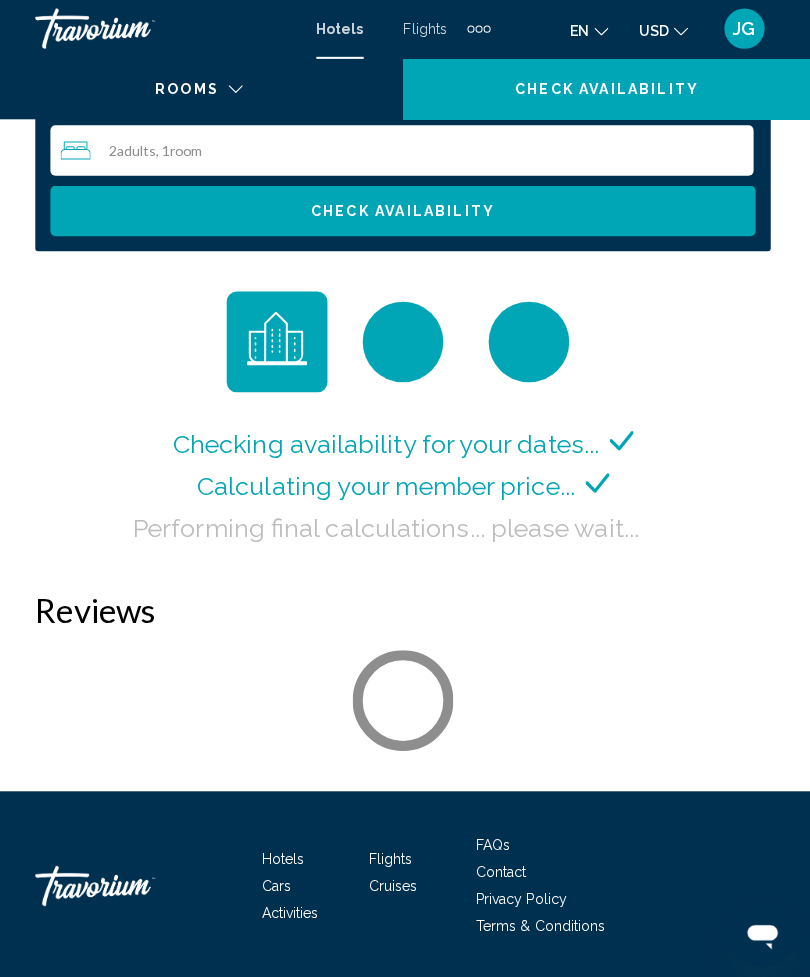 scroll, scrollTop: 3406, scrollLeft: 0, axis: vertical 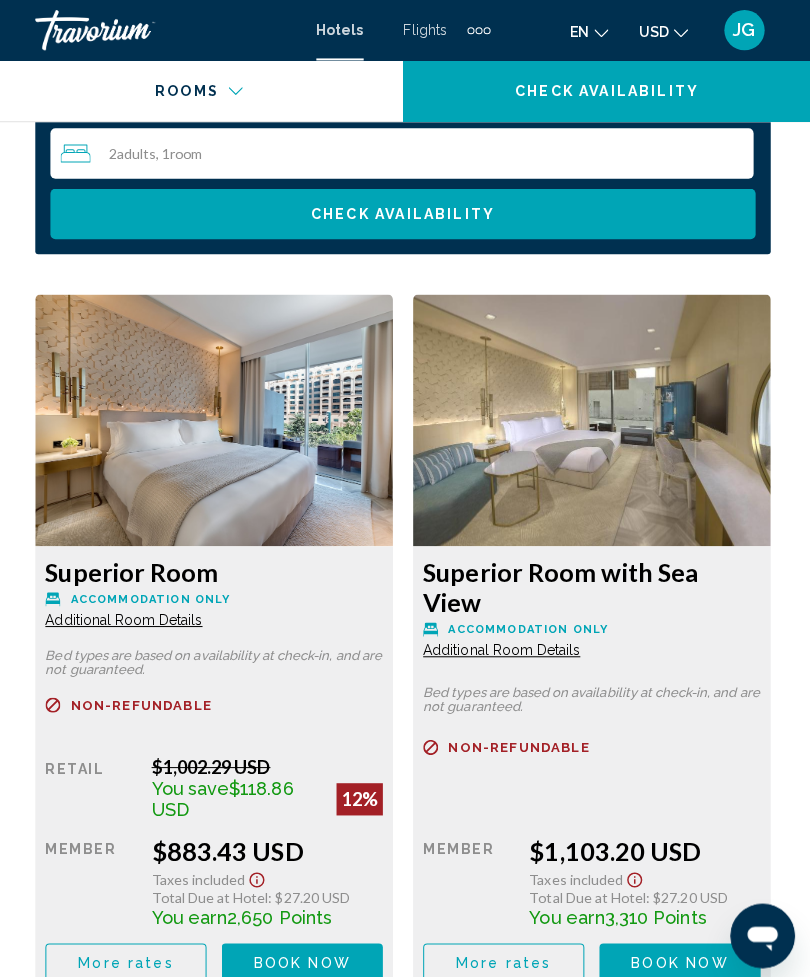 click on "Refundable
Non-refundable
Non-refundable     Retail  $0.00  when you redeem    Member  $1,103.20 USD  Taxes included
Total Due at Hotel : $27.20 USD  You earn  3,310  Points  More rates Book now No longer available" at bounding box center [217, 832] 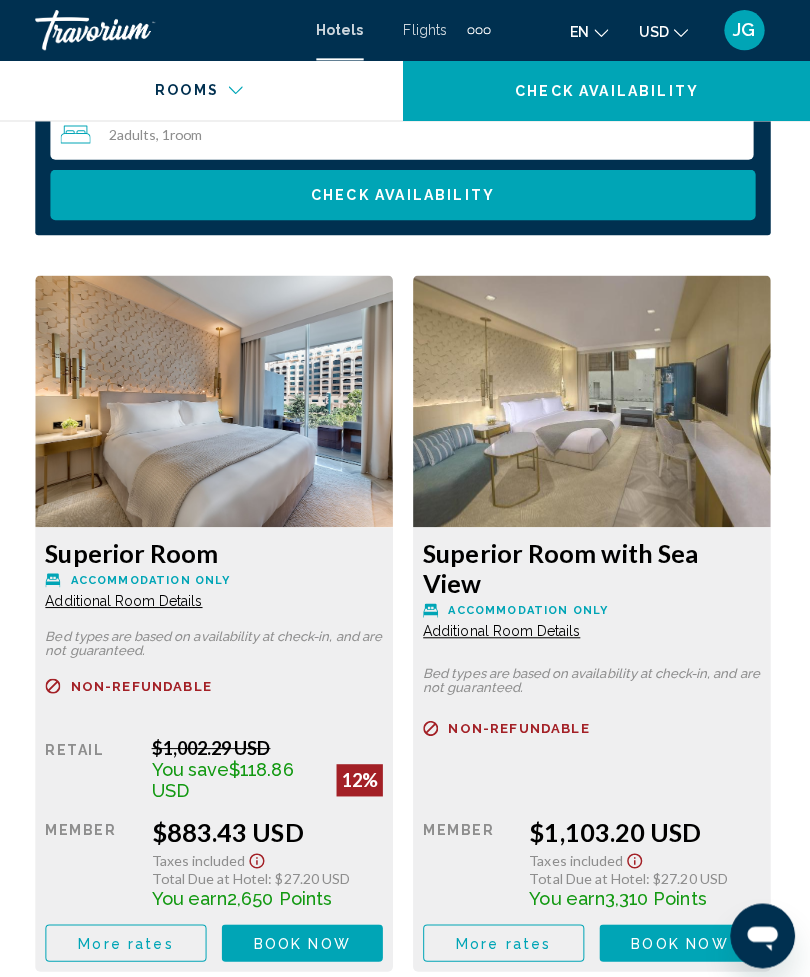 scroll, scrollTop: 3425, scrollLeft: 0, axis: vertical 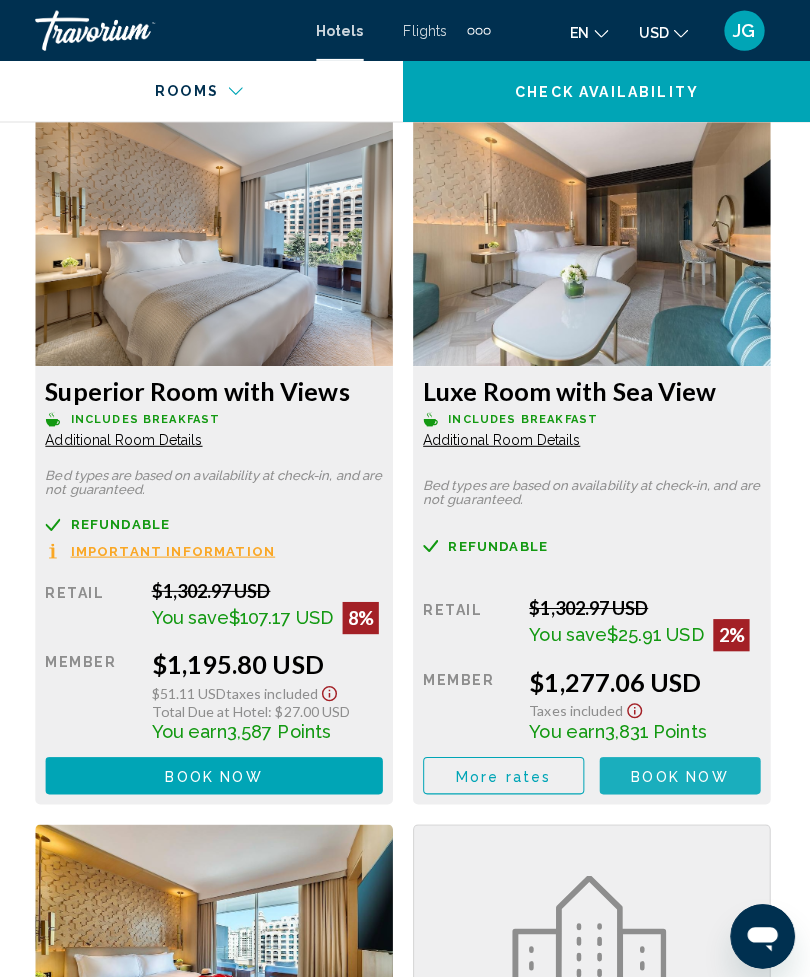 click on "Book now No longer available" at bounding box center [305, -665] 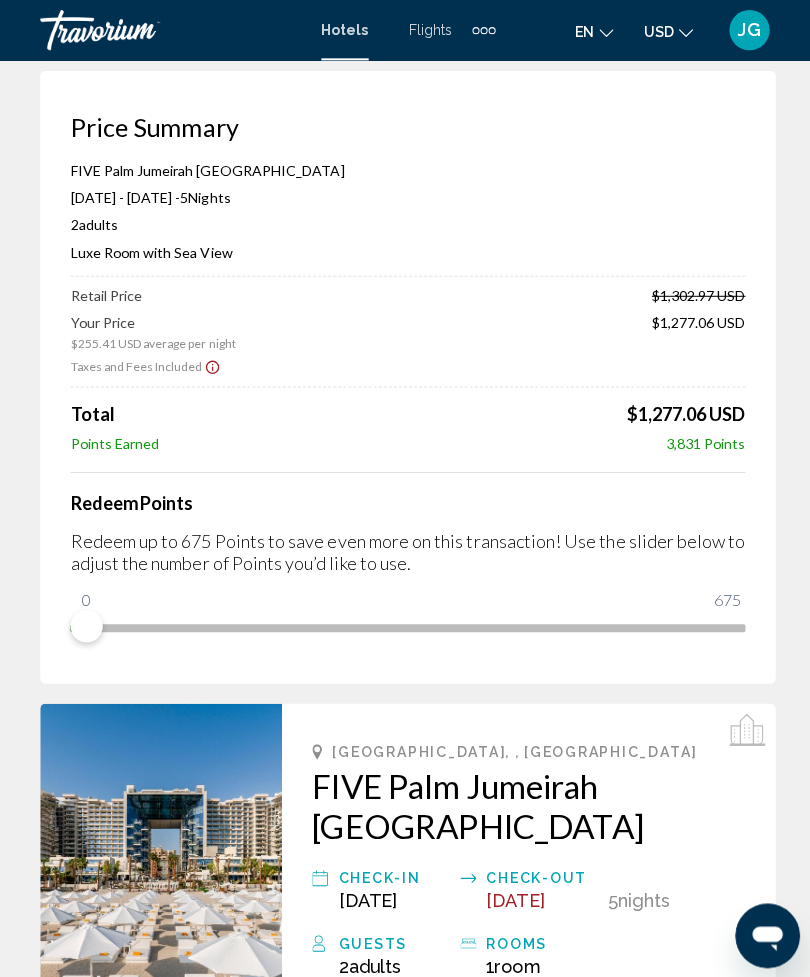 scroll, scrollTop: 106, scrollLeft: 0, axis: vertical 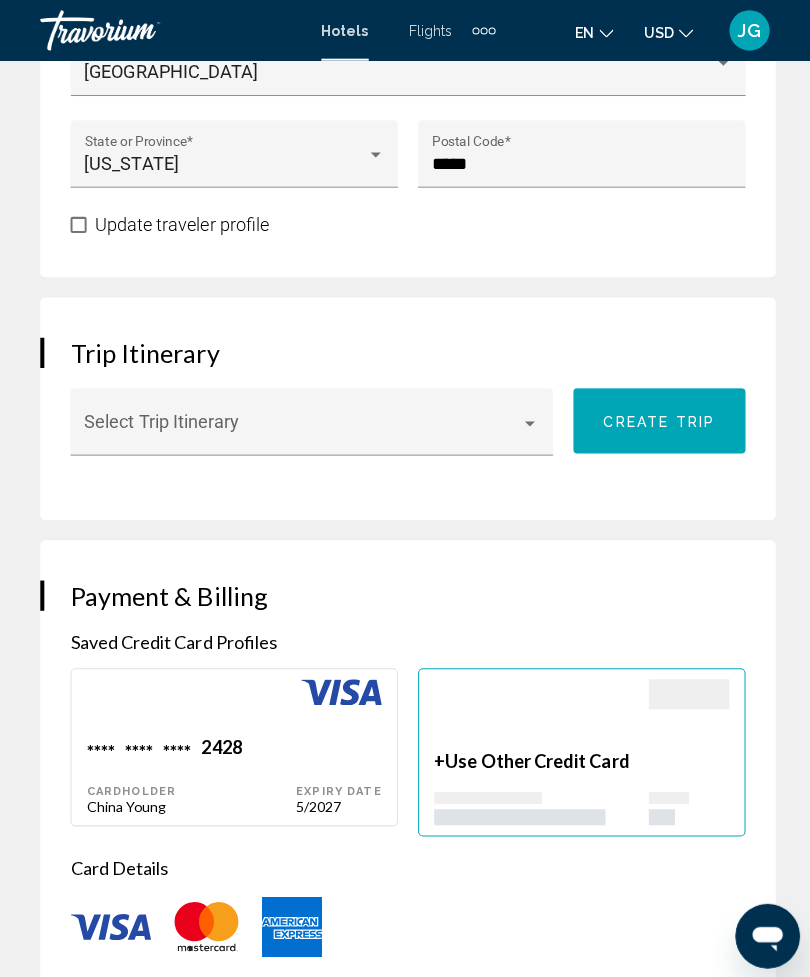 click on "Expiry Date 5/2027" at bounding box center [336, 769] 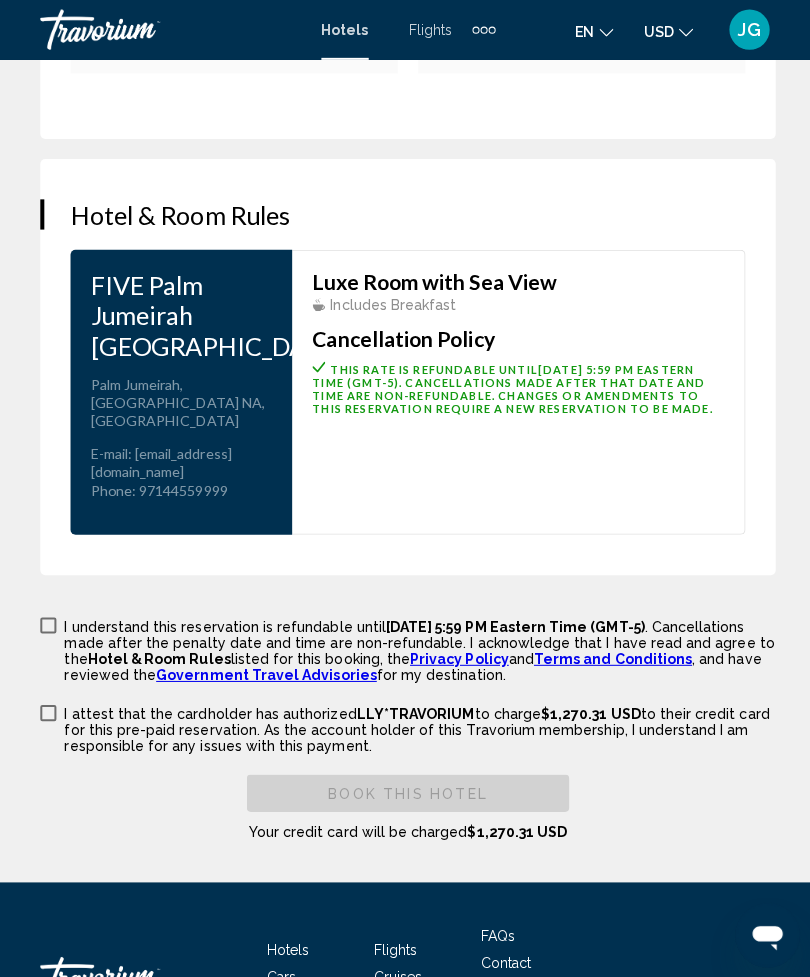 scroll, scrollTop: 3334, scrollLeft: 0, axis: vertical 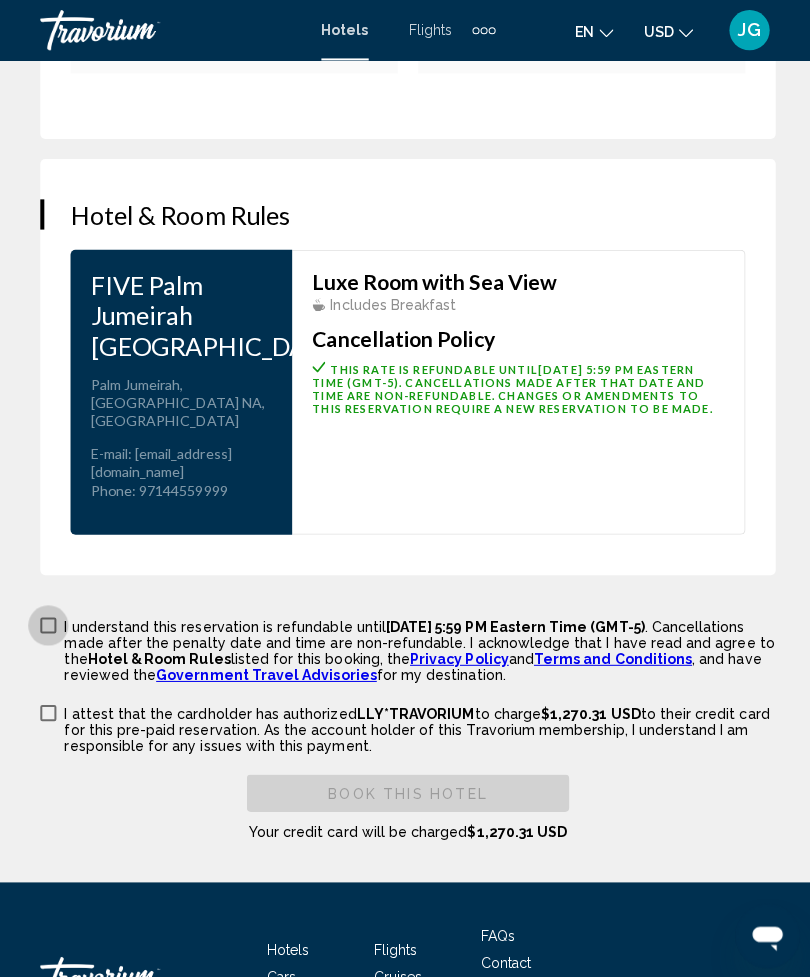 click at bounding box center (48, 621) 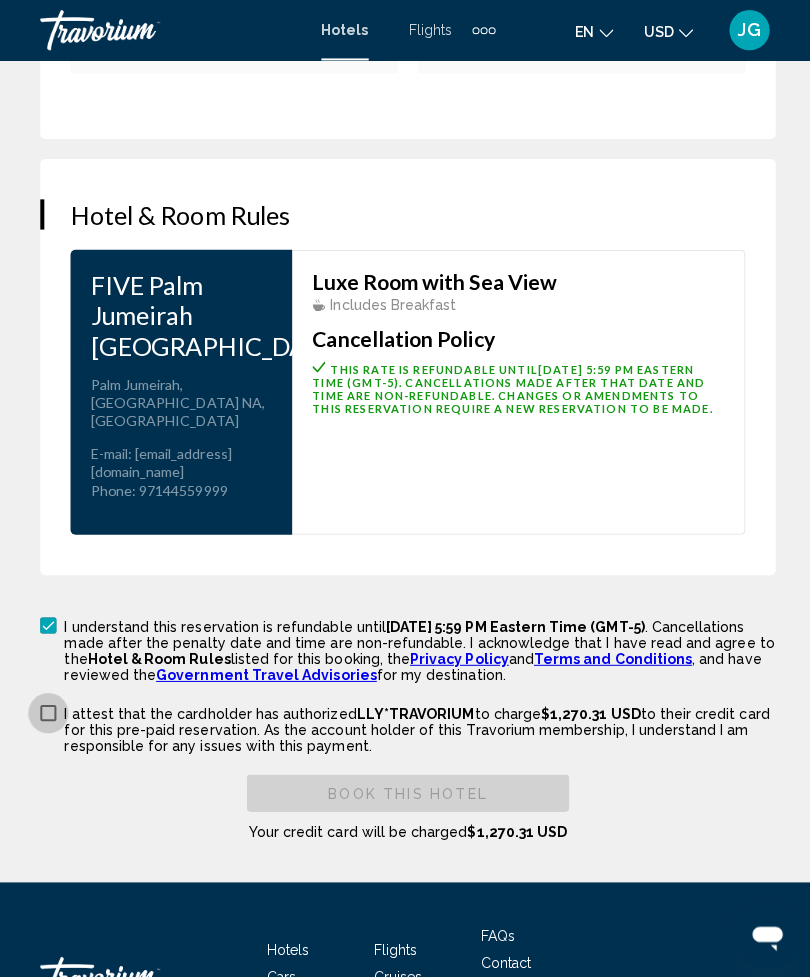 click at bounding box center [48, 708] 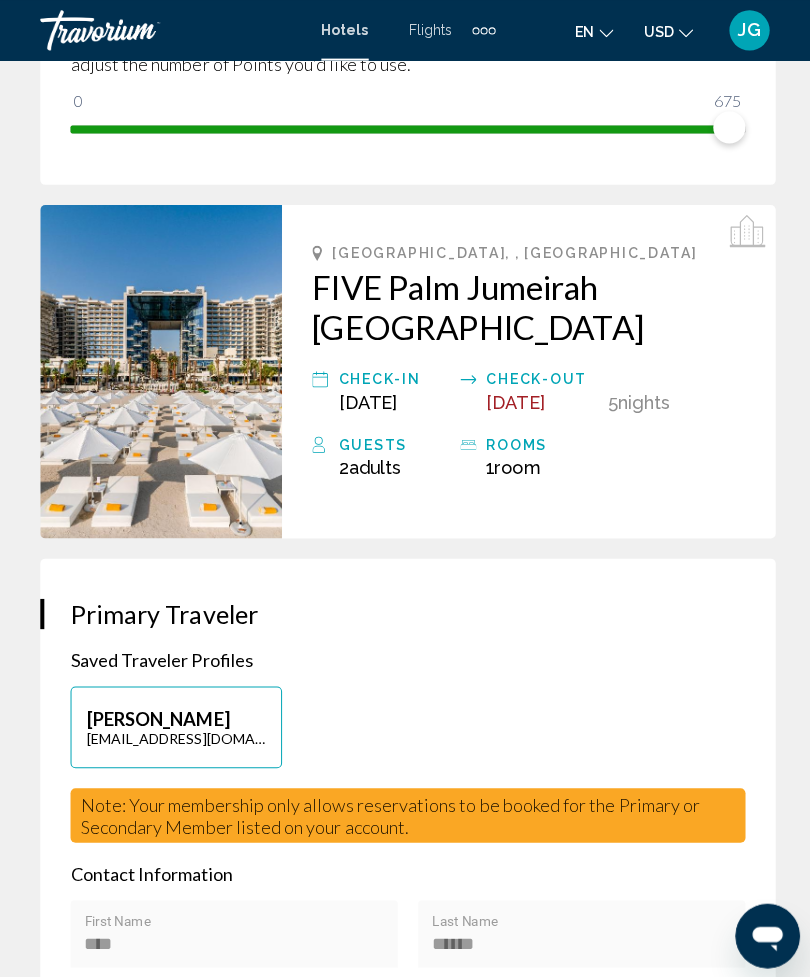 scroll, scrollTop: 596, scrollLeft: 0, axis: vertical 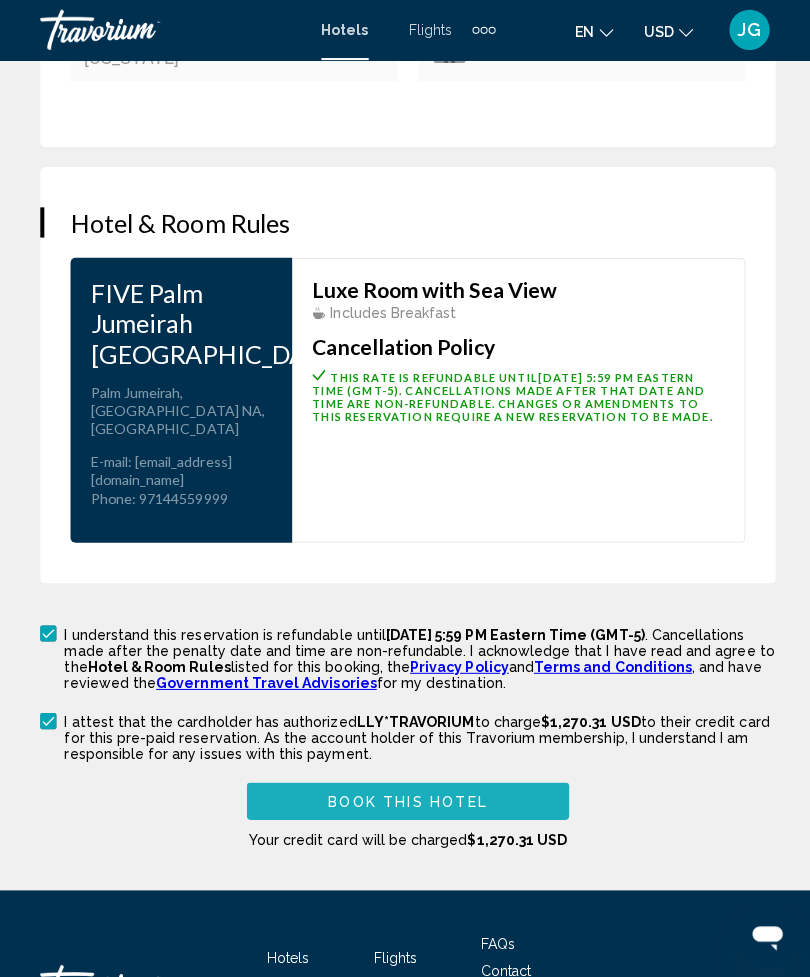 click on "Book this hotel" at bounding box center (405, 795) 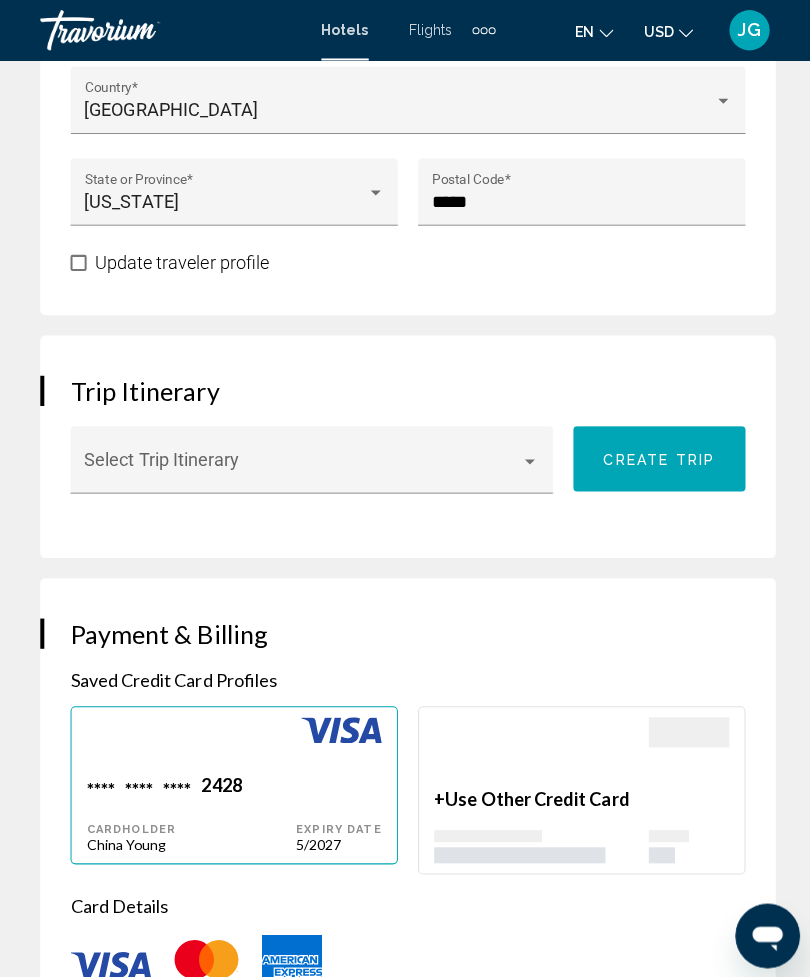 scroll, scrollTop: 1577, scrollLeft: 0, axis: vertical 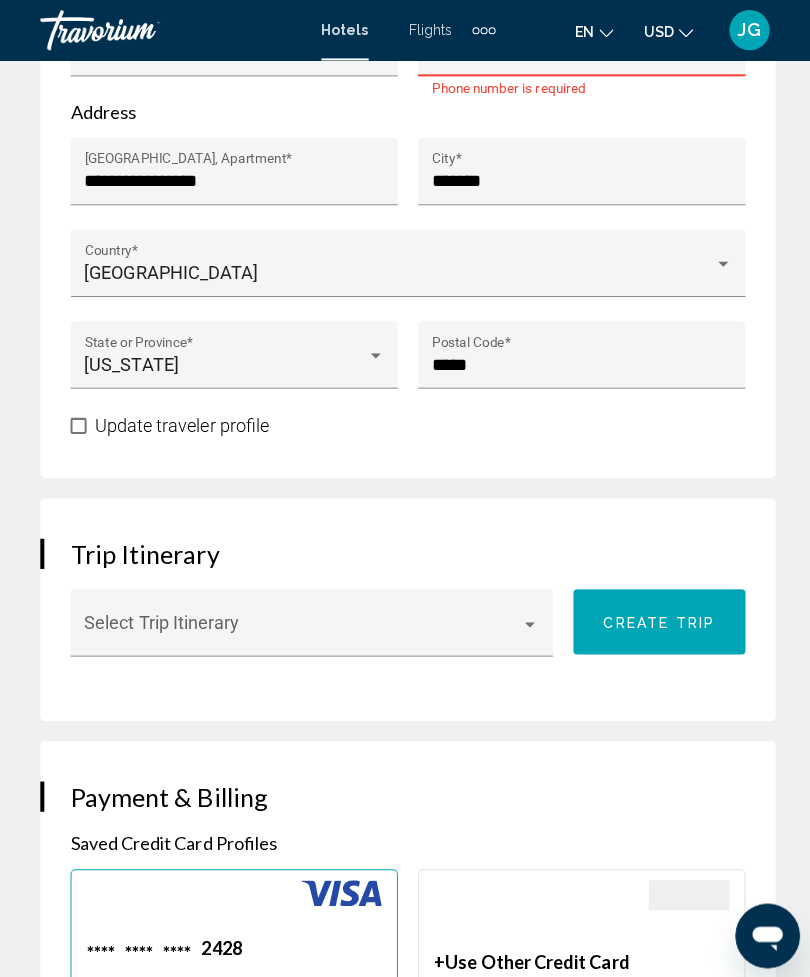 click on "Select Trip Itinerary" at bounding box center (310, 624) 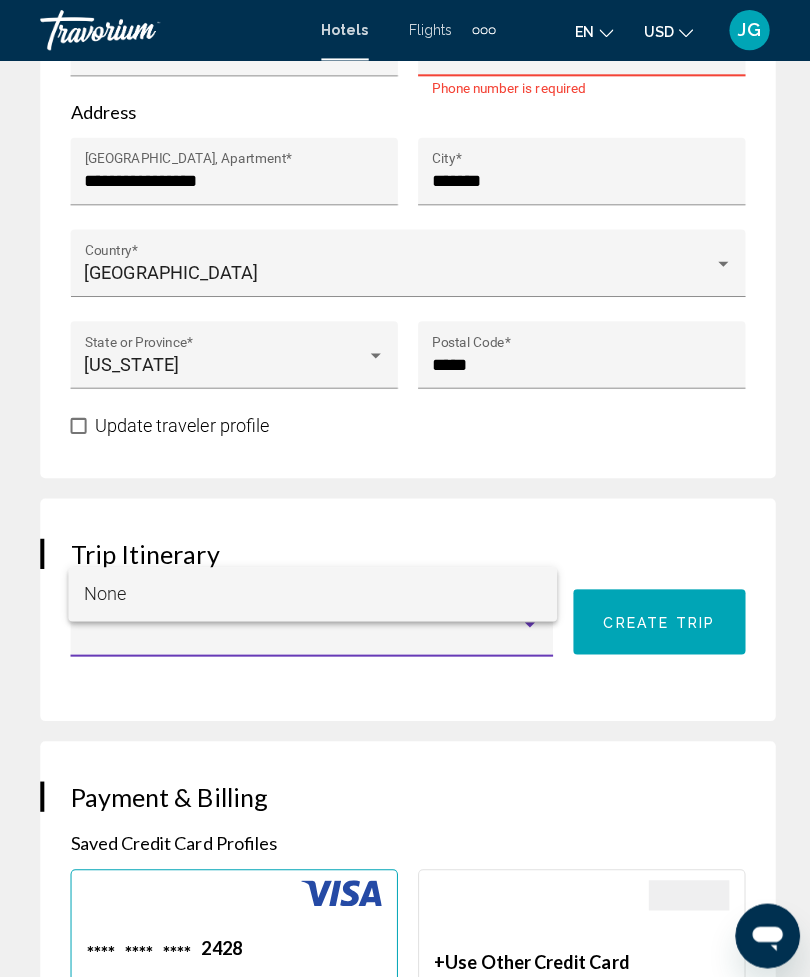 click at bounding box center [405, 488] 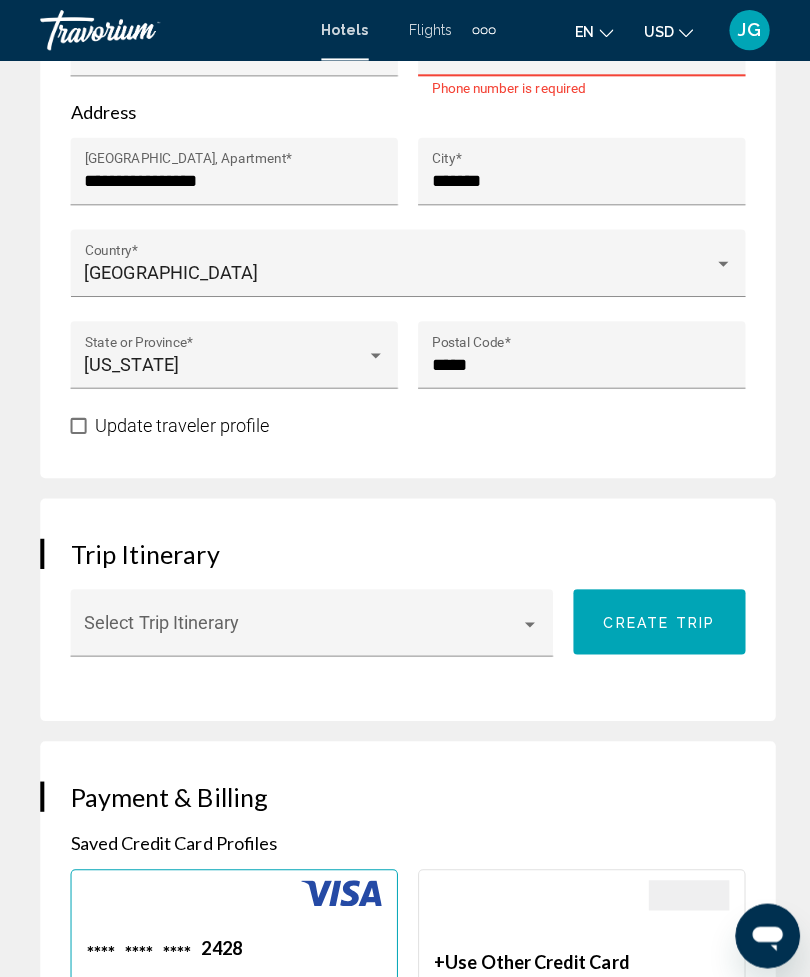 click at bounding box center [190, 902] 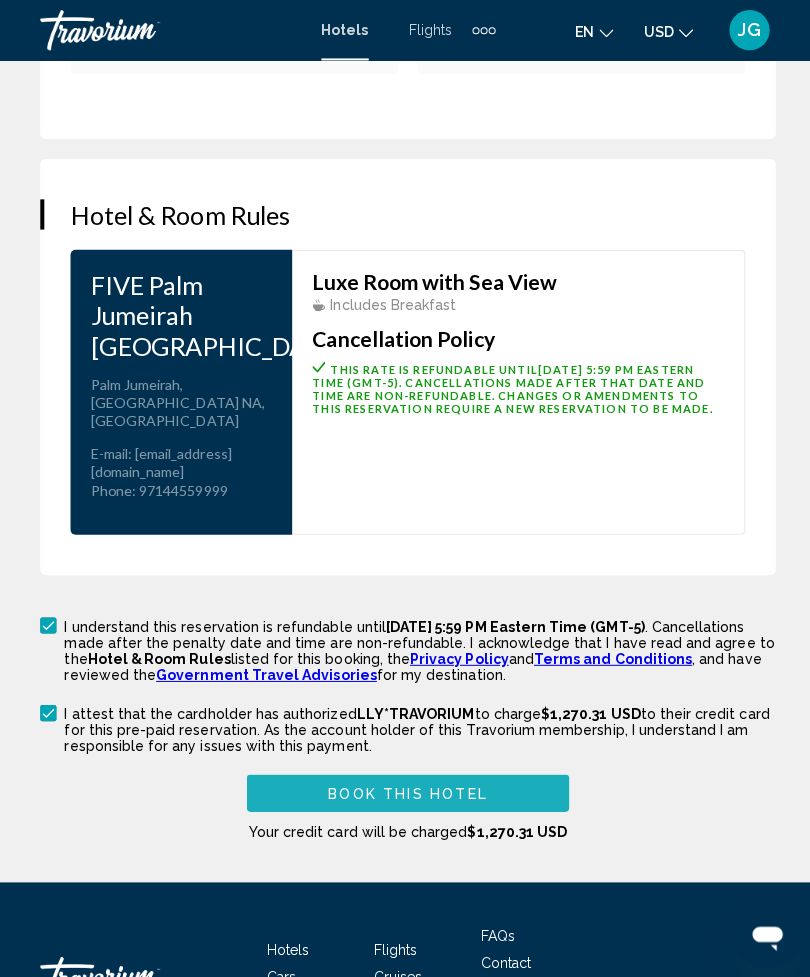 click on "Book this hotel" at bounding box center [405, 787] 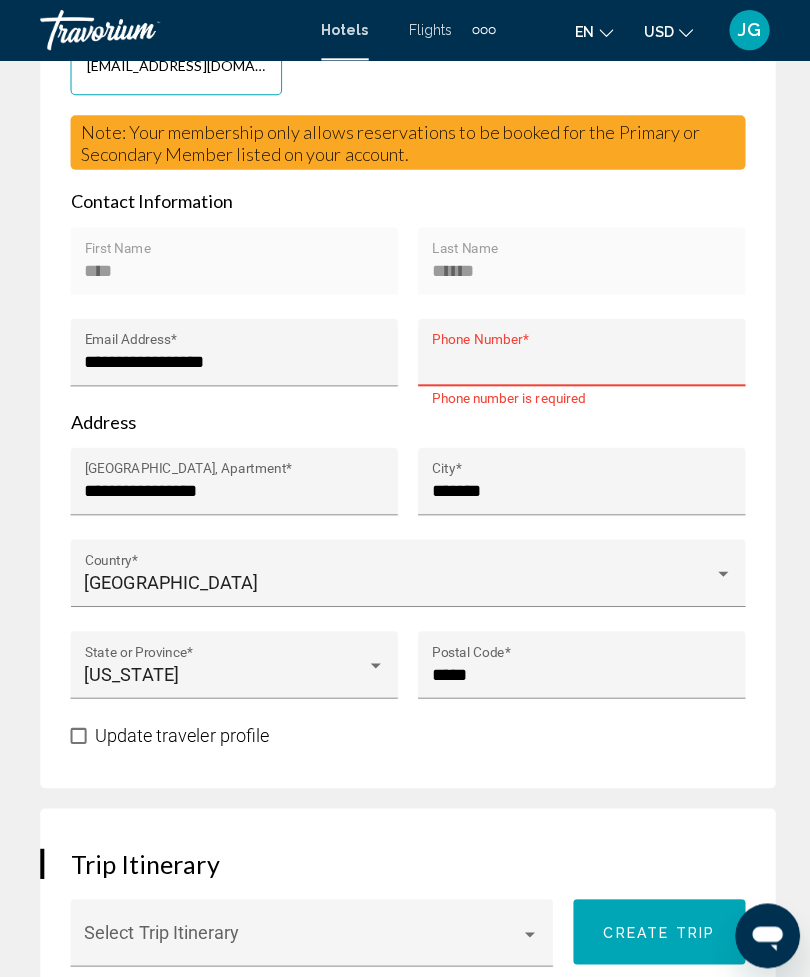 scroll, scrollTop: 1269, scrollLeft: 0, axis: vertical 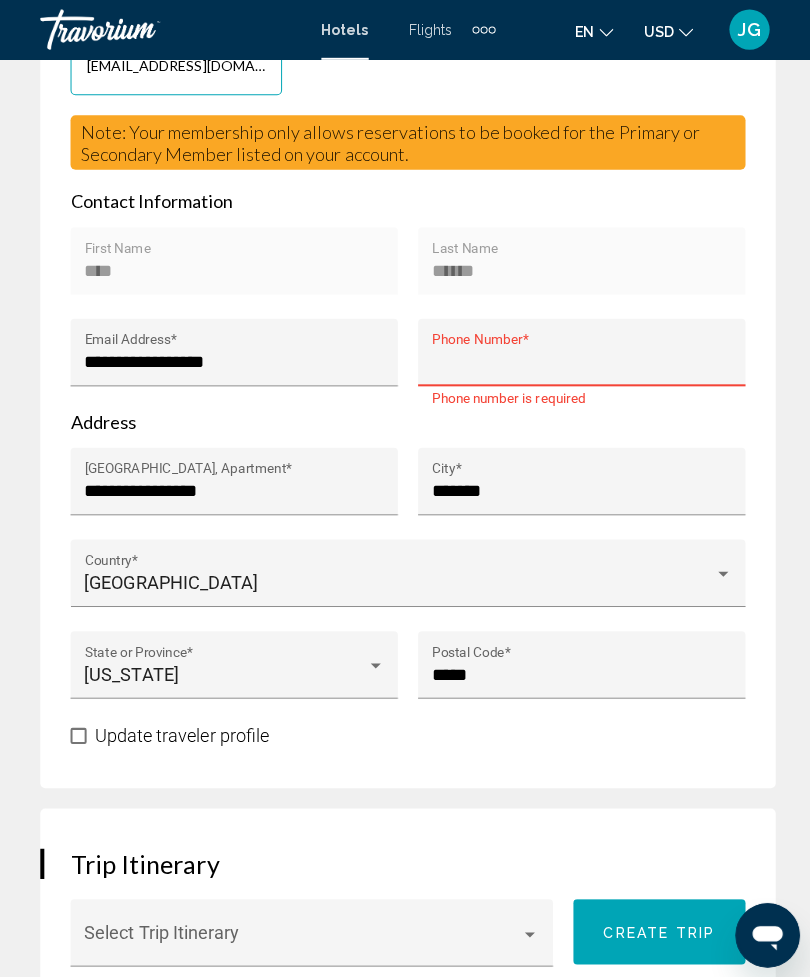 click on "Phone Number  *" at bounding box center (578, 360) 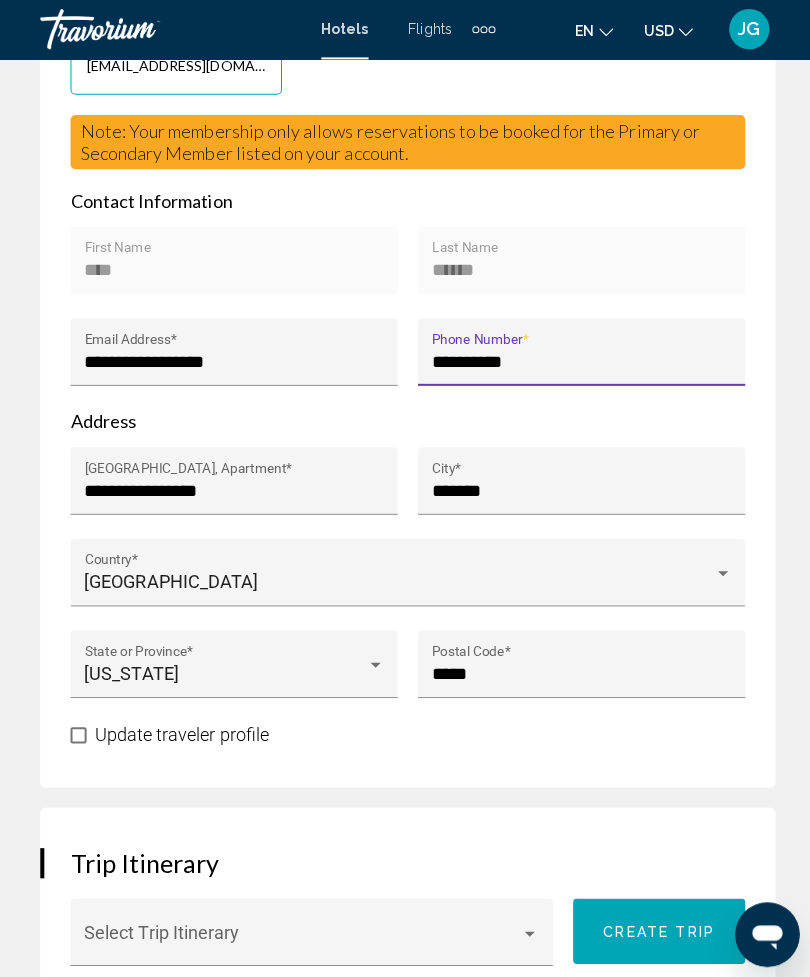 type on "**********" 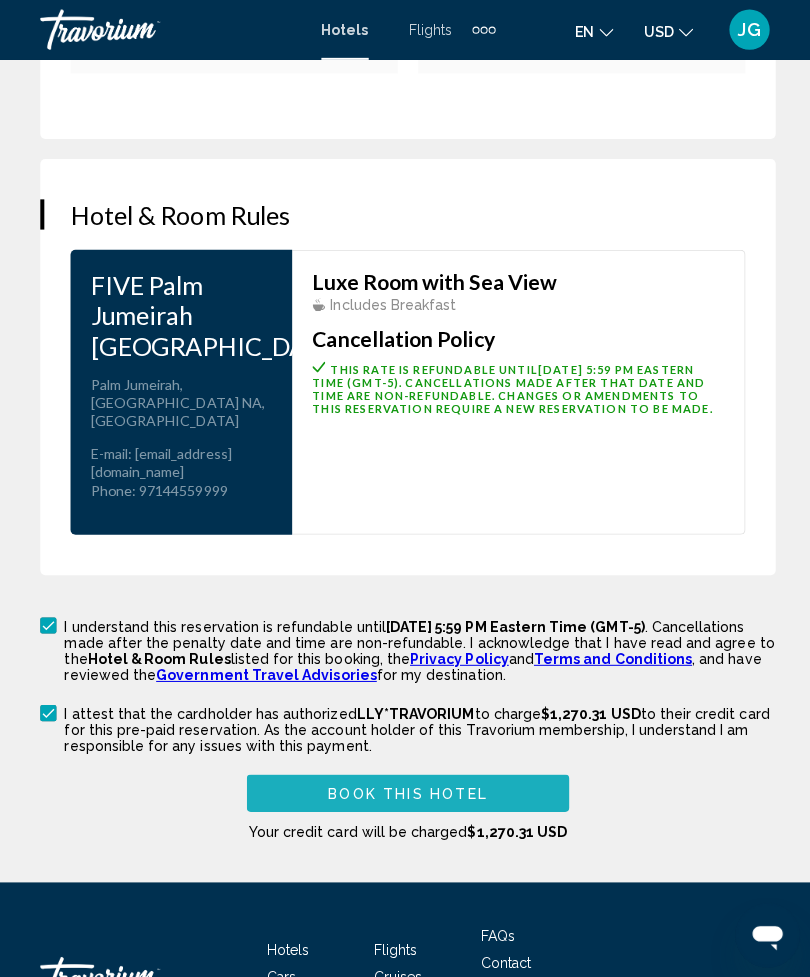 scroll, scrollTop: 3334, scrollLeft: 0, axis: vertical 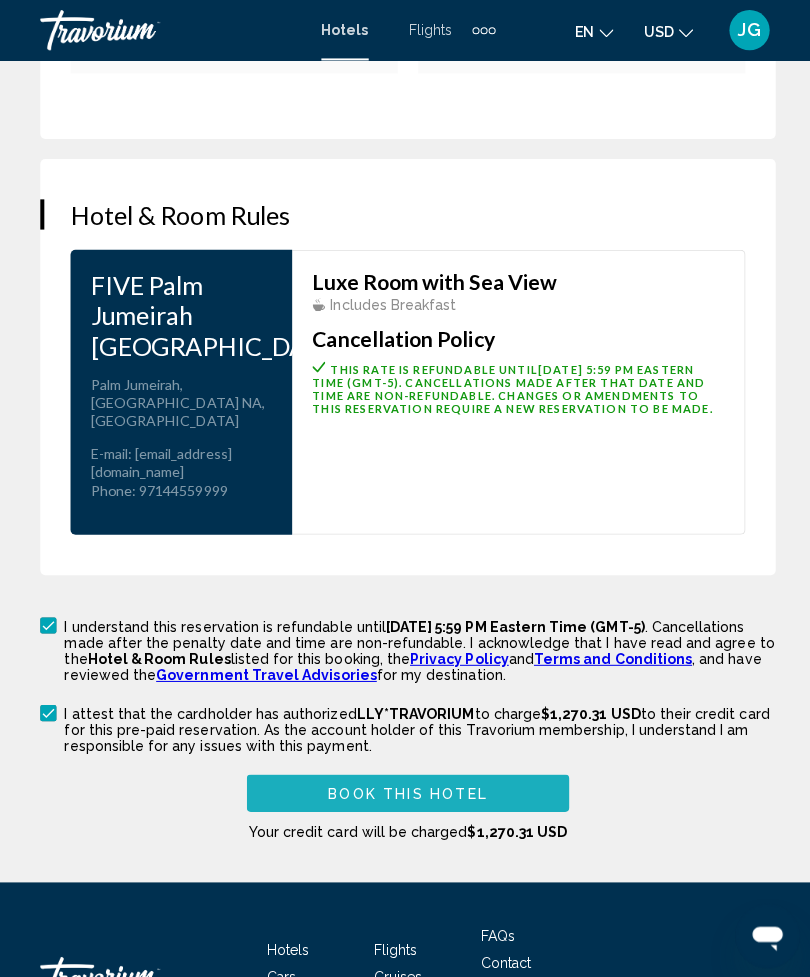 click on "Book this hotel" at bounding box center [405, 788] 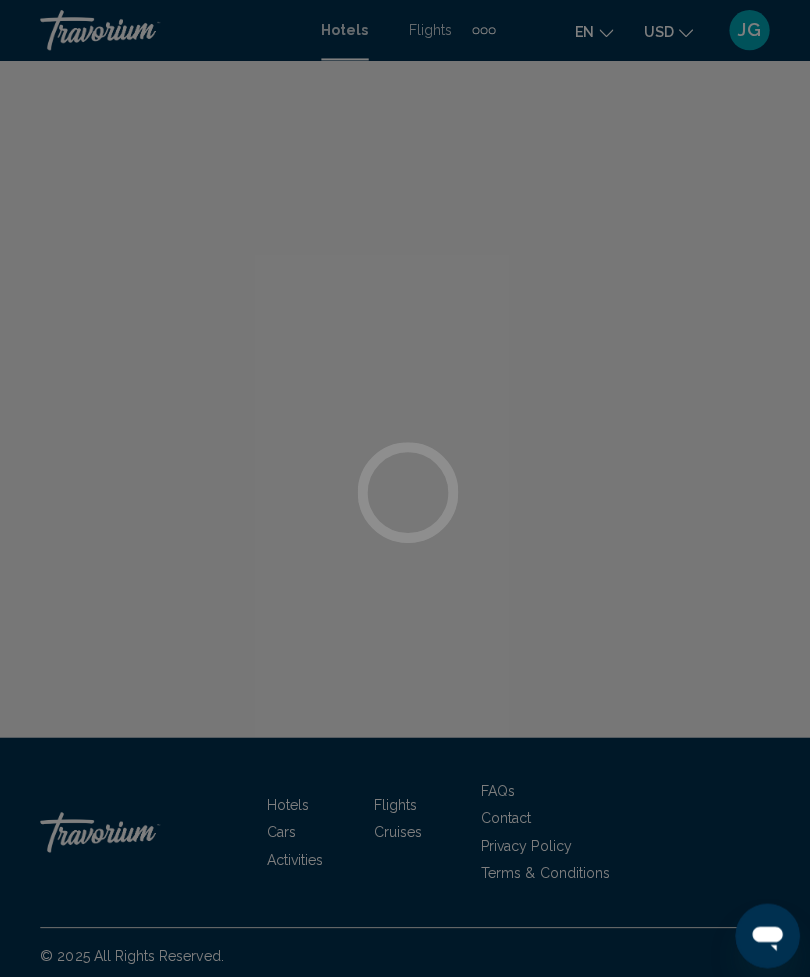 scroll, scrollTop: 0, scrollLeft: 0, axis: both 